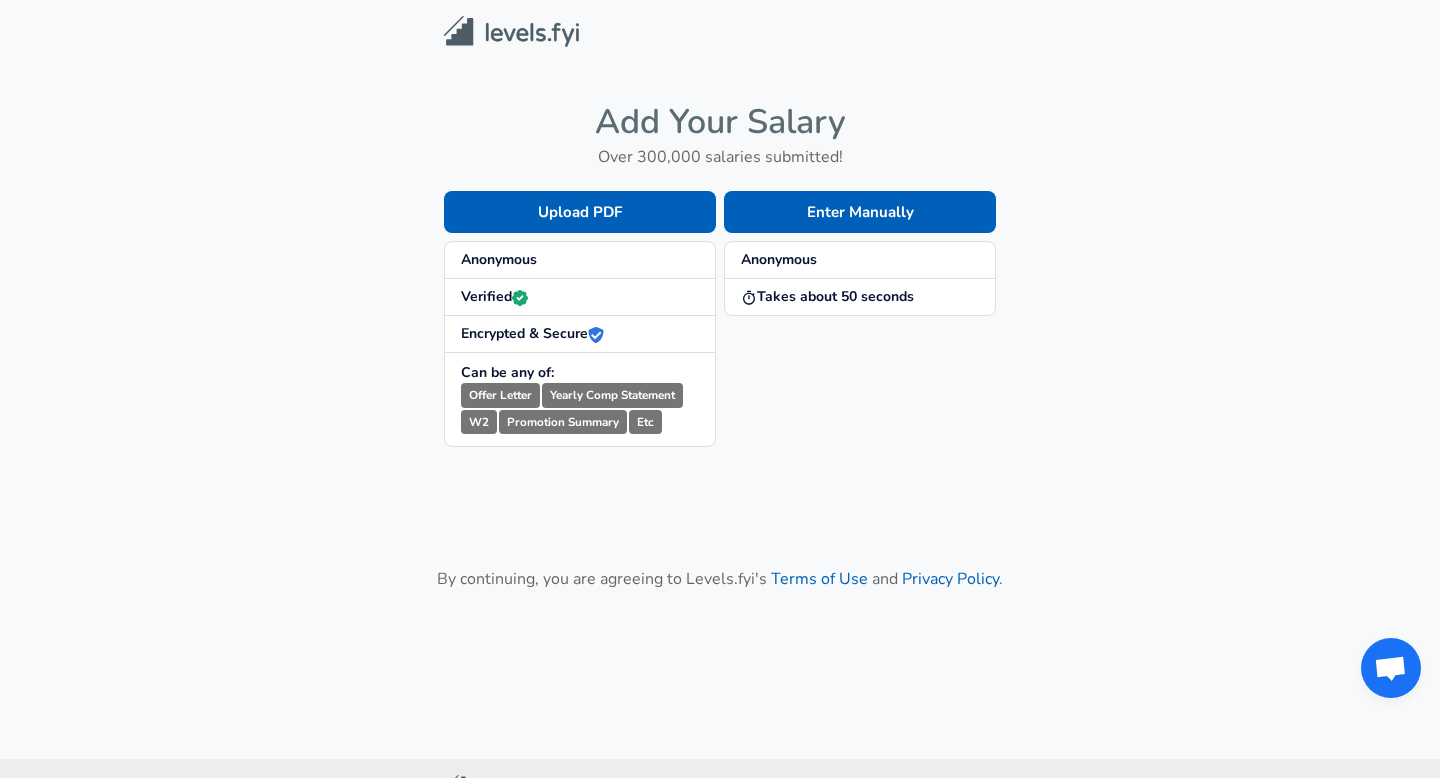 scroll, scrollTop: 0, scrollLeft: 0, axis: both 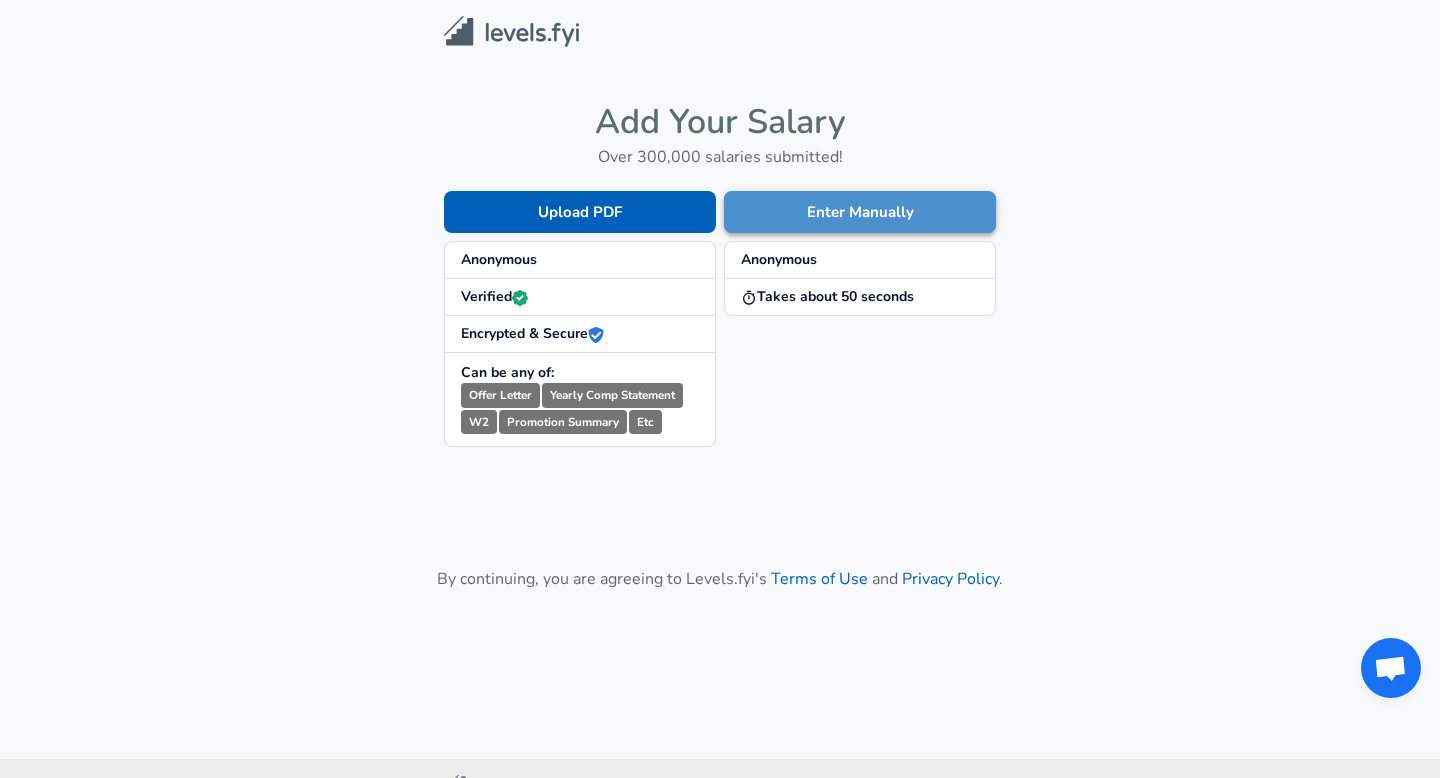 click on "Enter Manually" at bounding box center [860, 212] 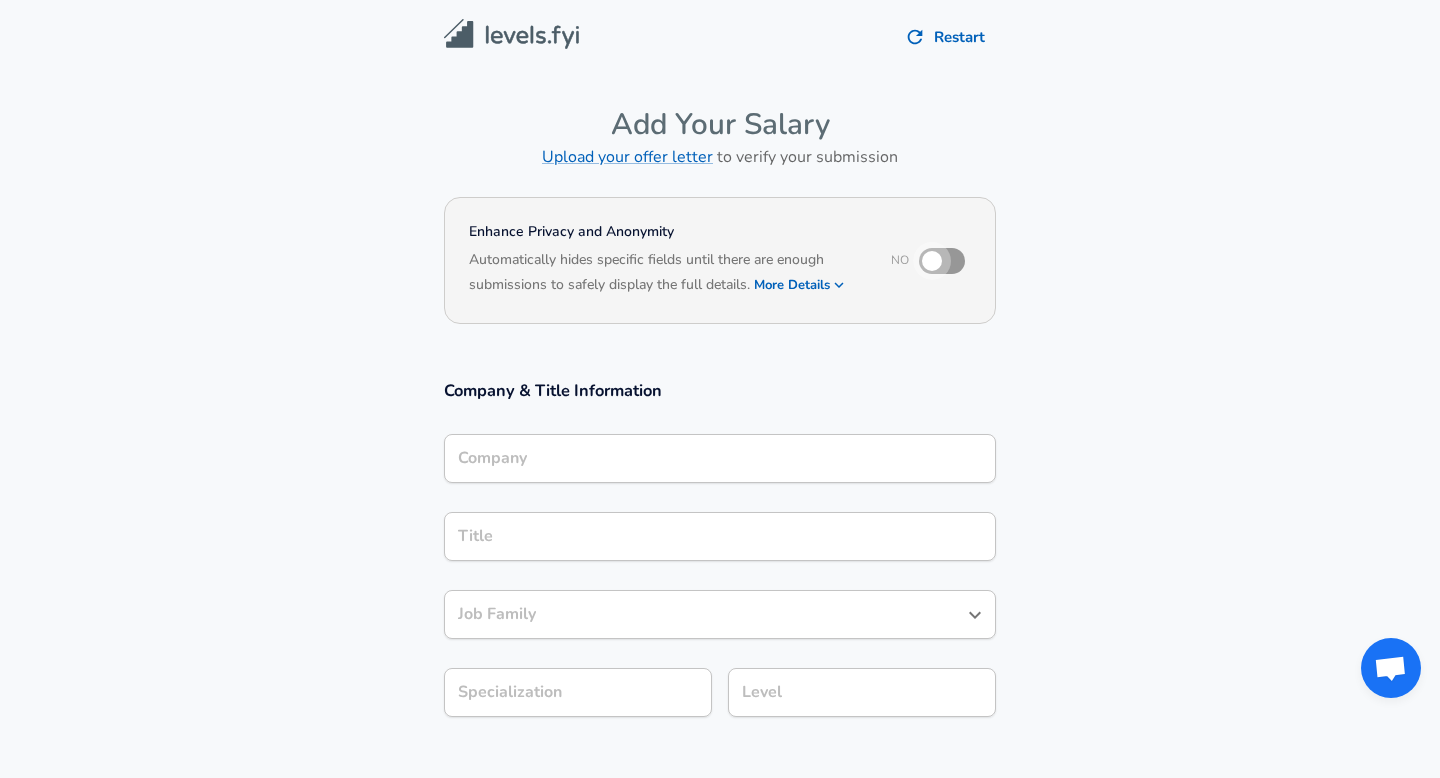 click at bounding box center (932, 261) 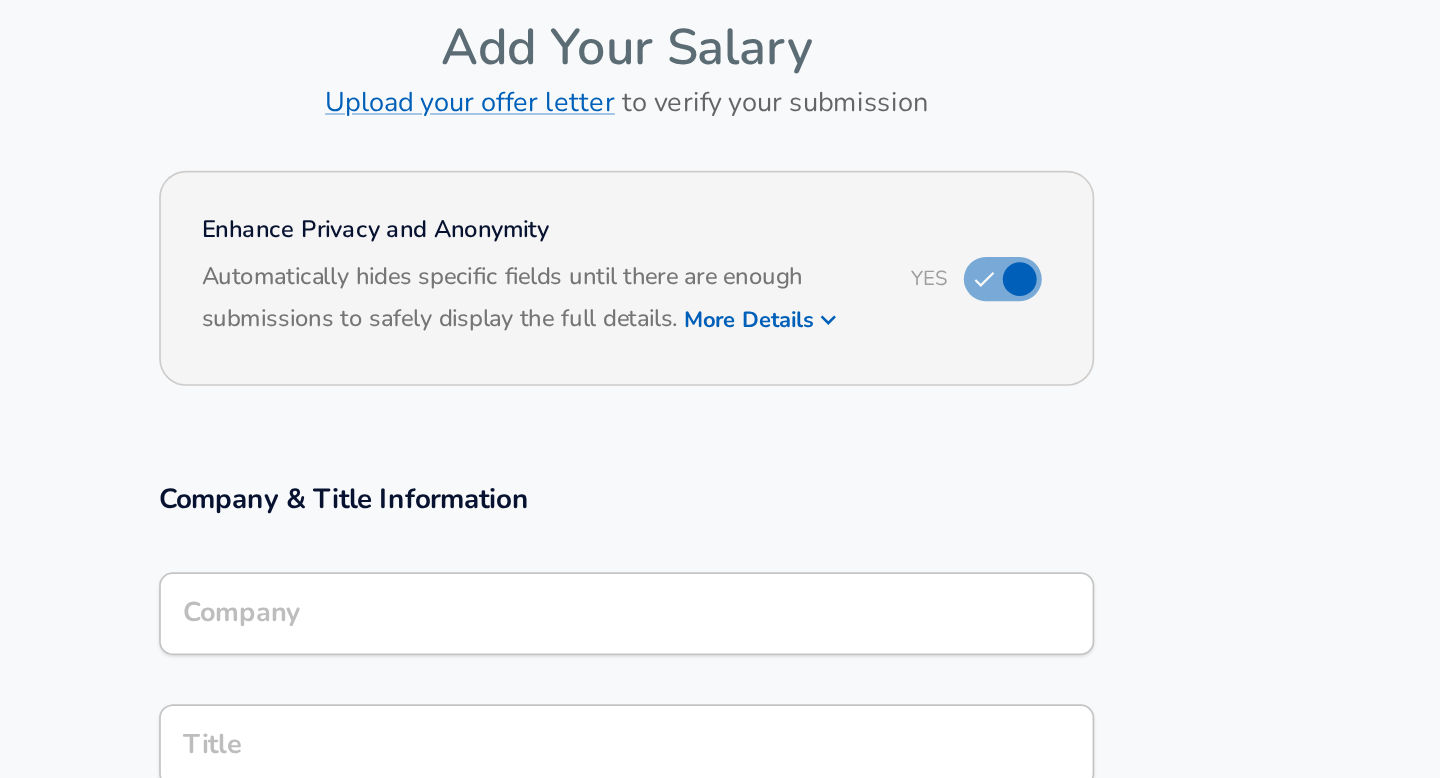 click on "Based on your submission and the data points that we have already collected, we will automatically hide and anonymize specific fields if there aren't enough data points to remain sufficiently anonymous." at bounding box center [720, 299] 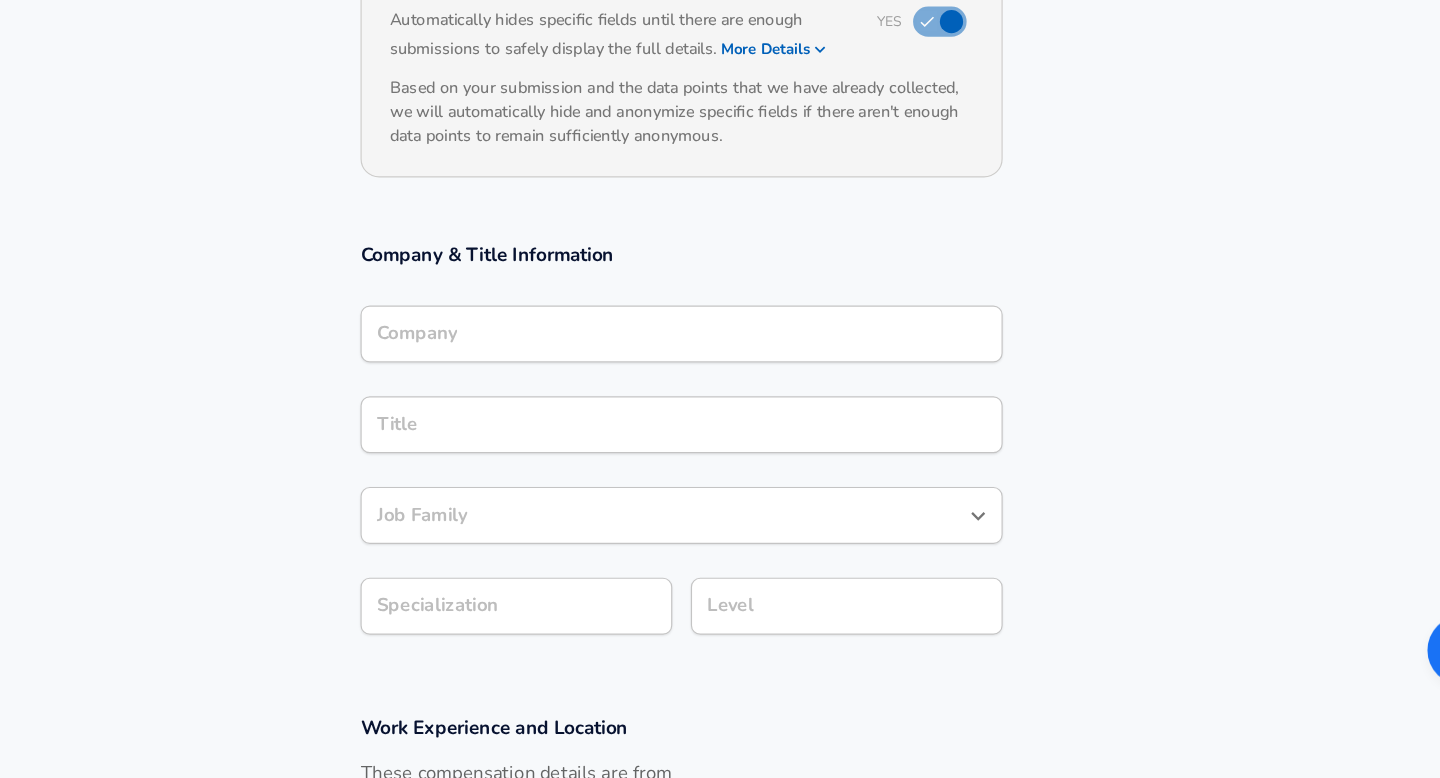 scroll, scrollTop: 153, scrollLeft: 0, axis: vertical 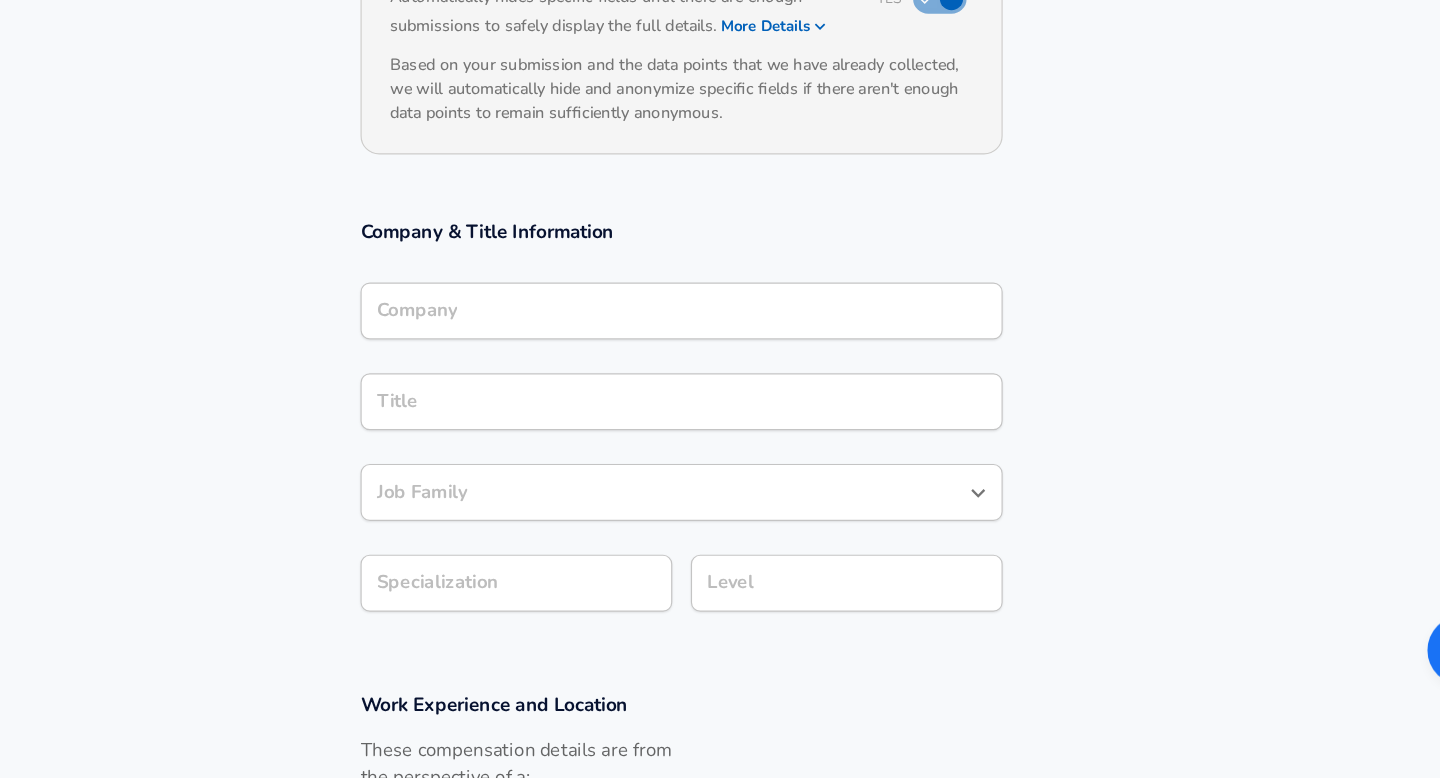 click on "Company" at bounding box center (720, 376) 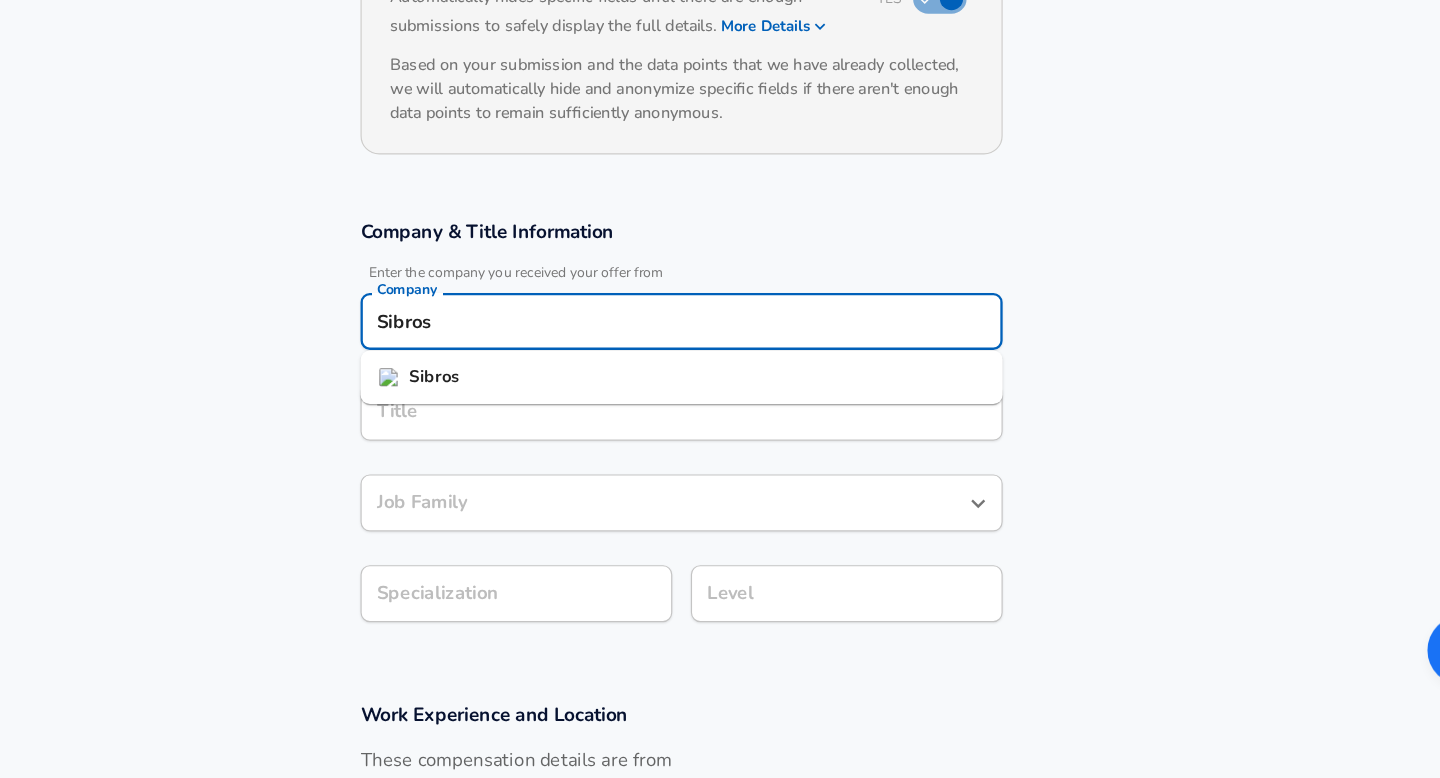 click on "Sibros" at bounding box center [720, 434] 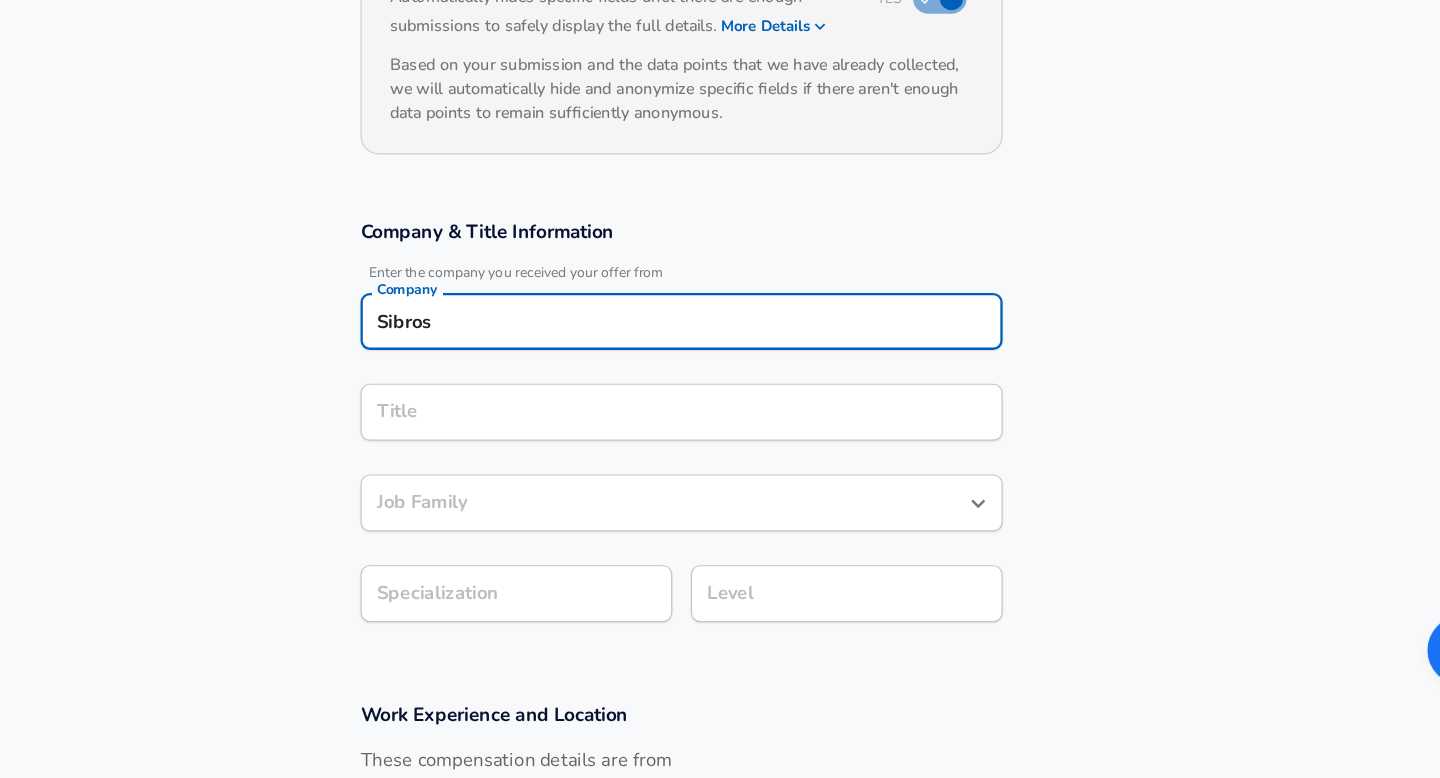 click on "Title" at bounding box center (720, 463) 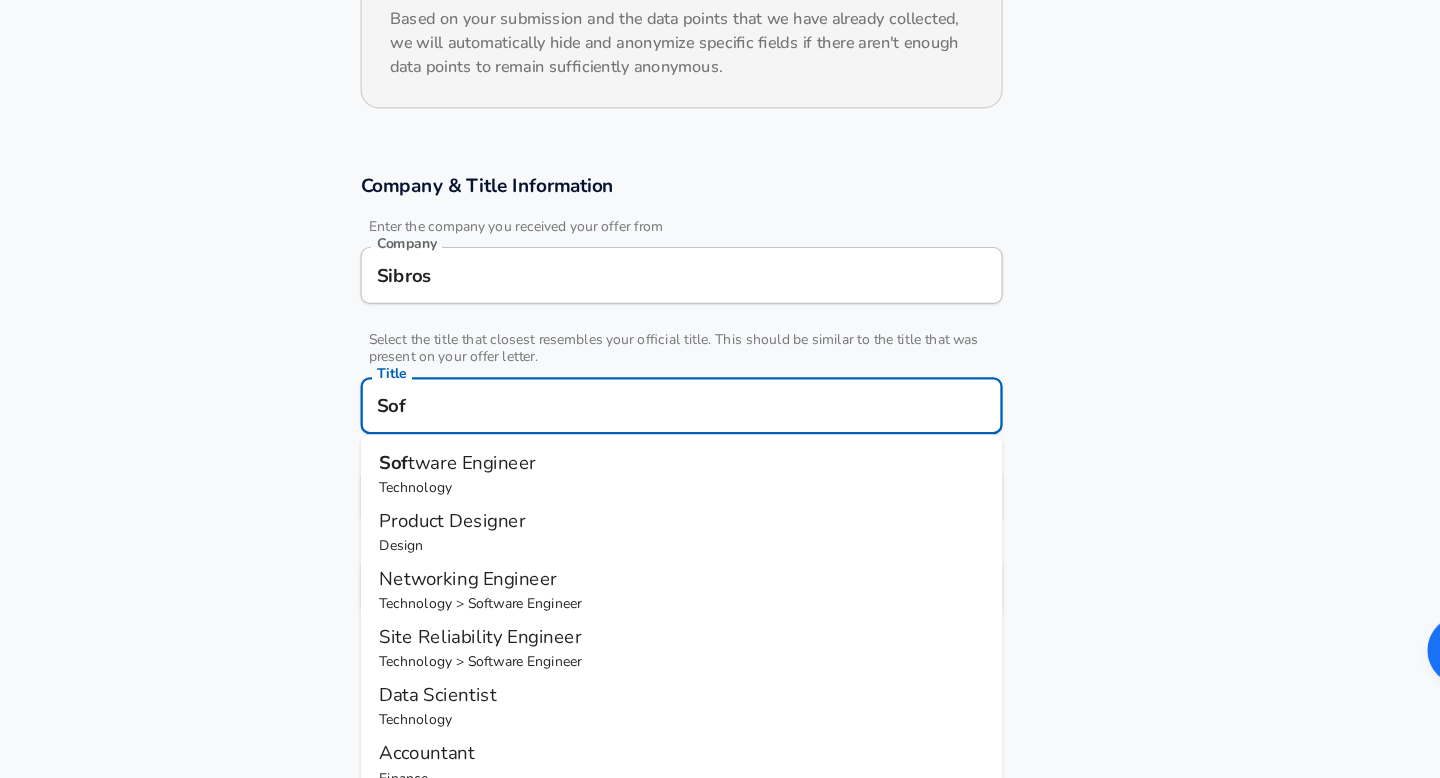 type on "Software Engineer" 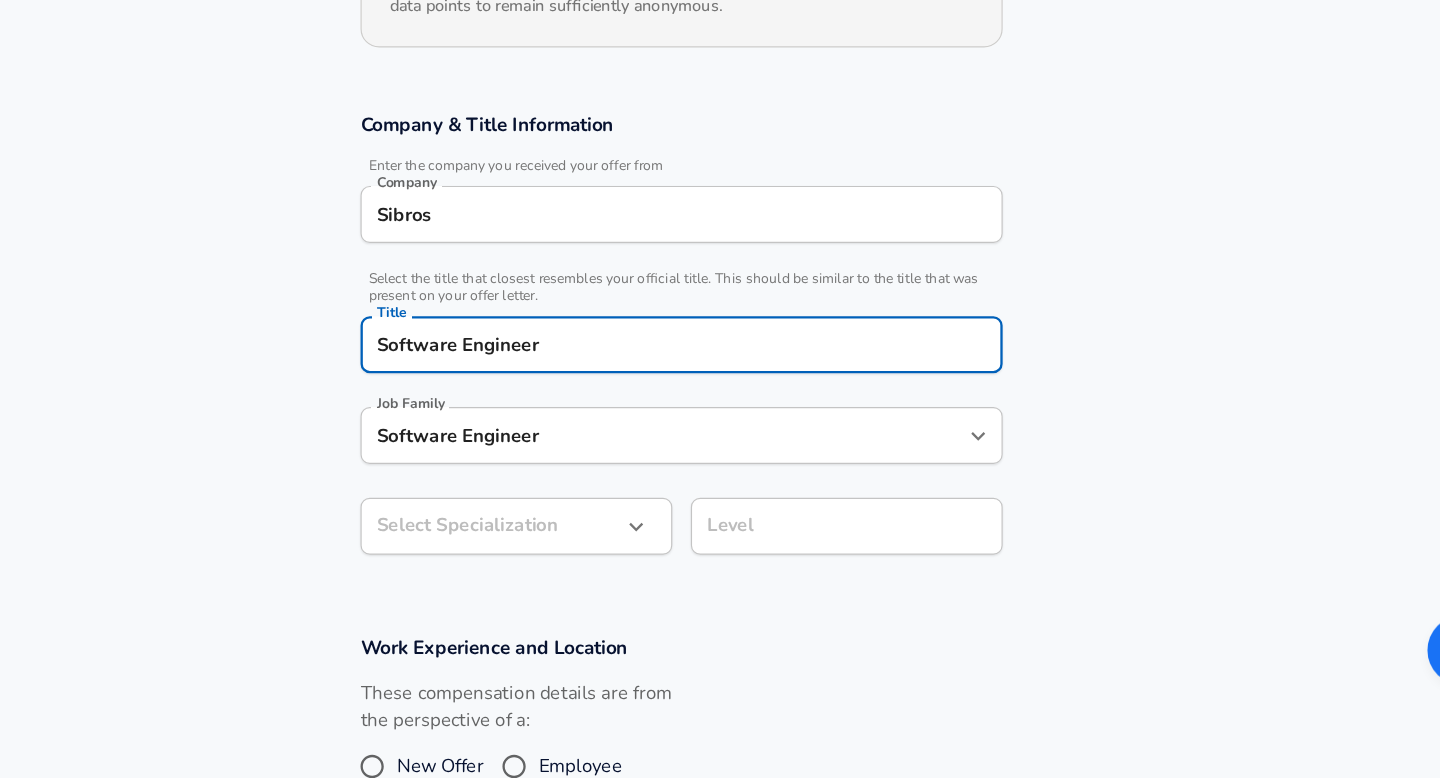 type on "Software Engineer" 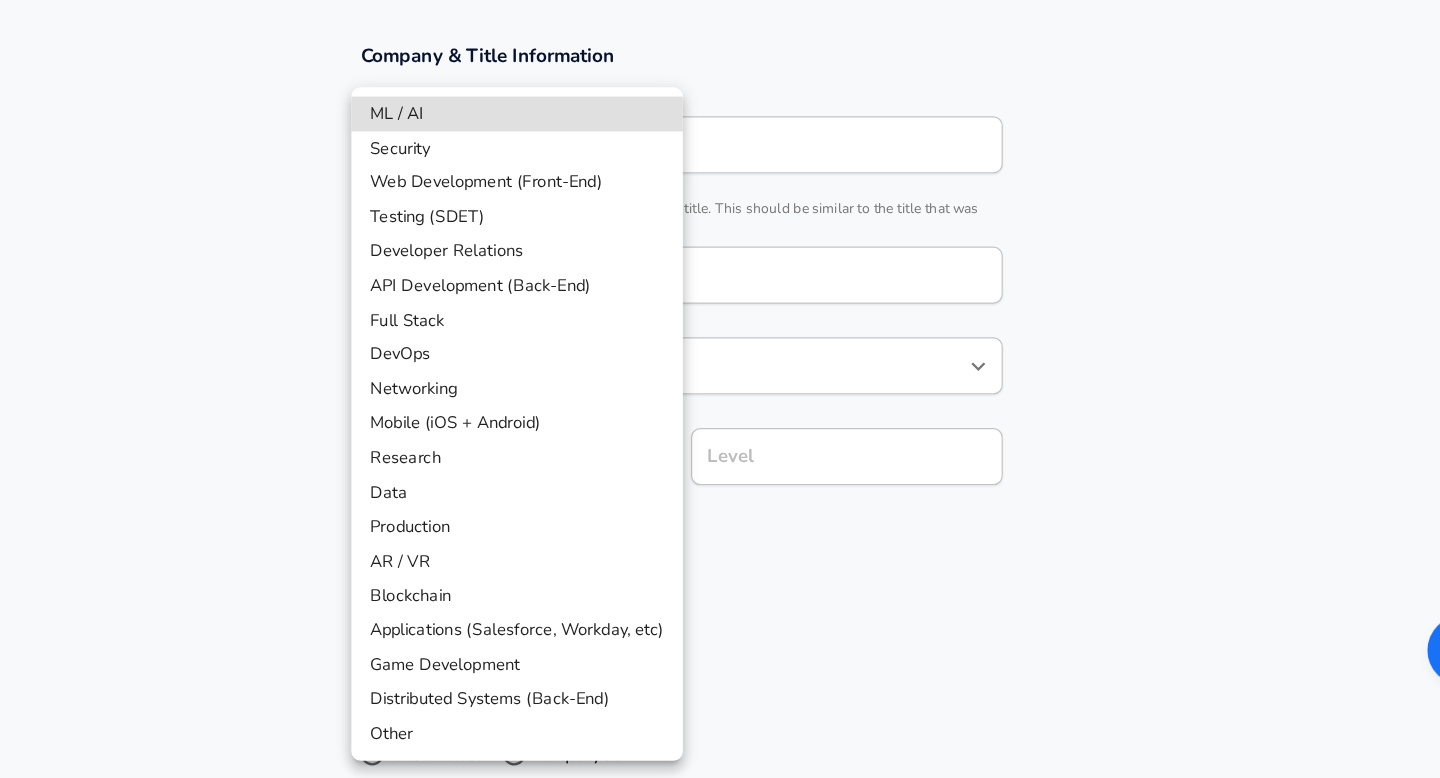 type 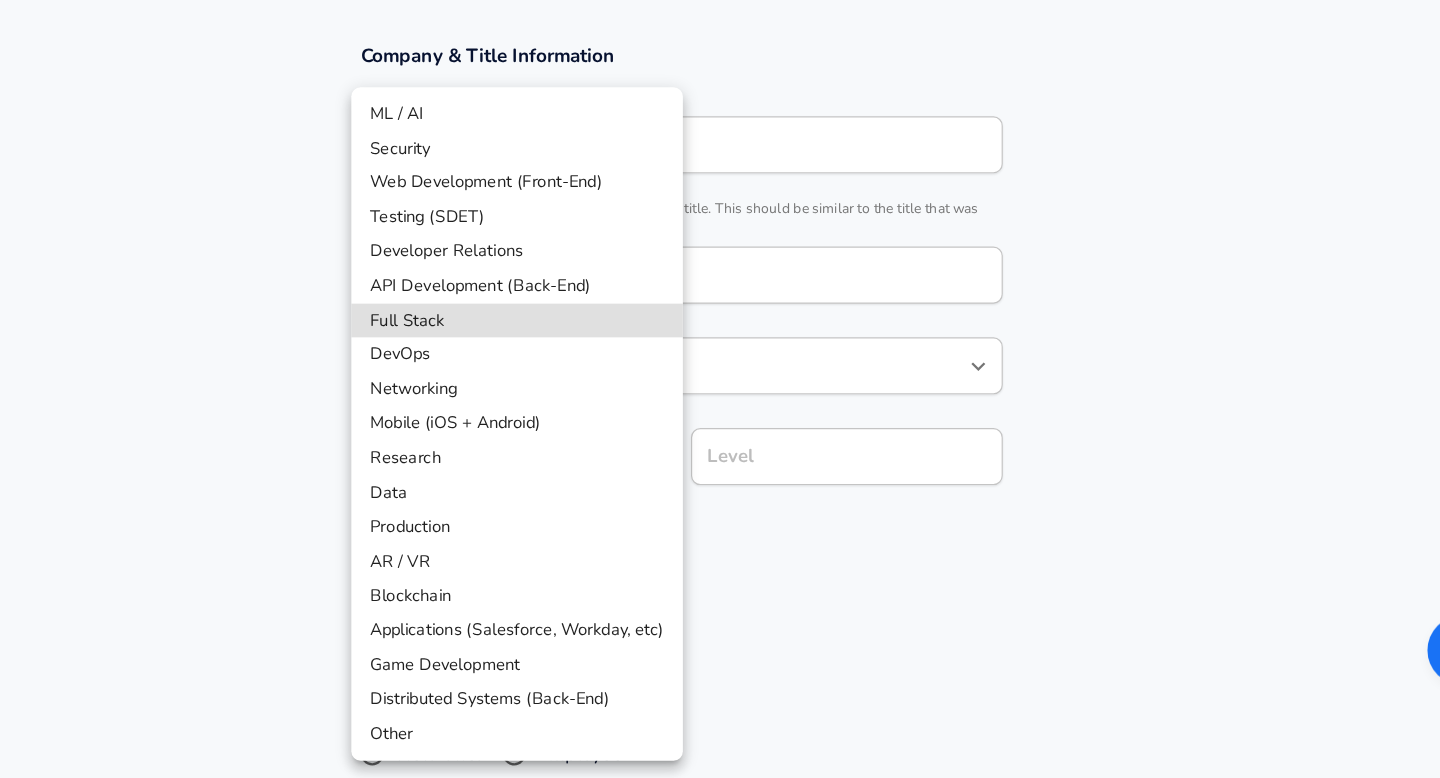 type 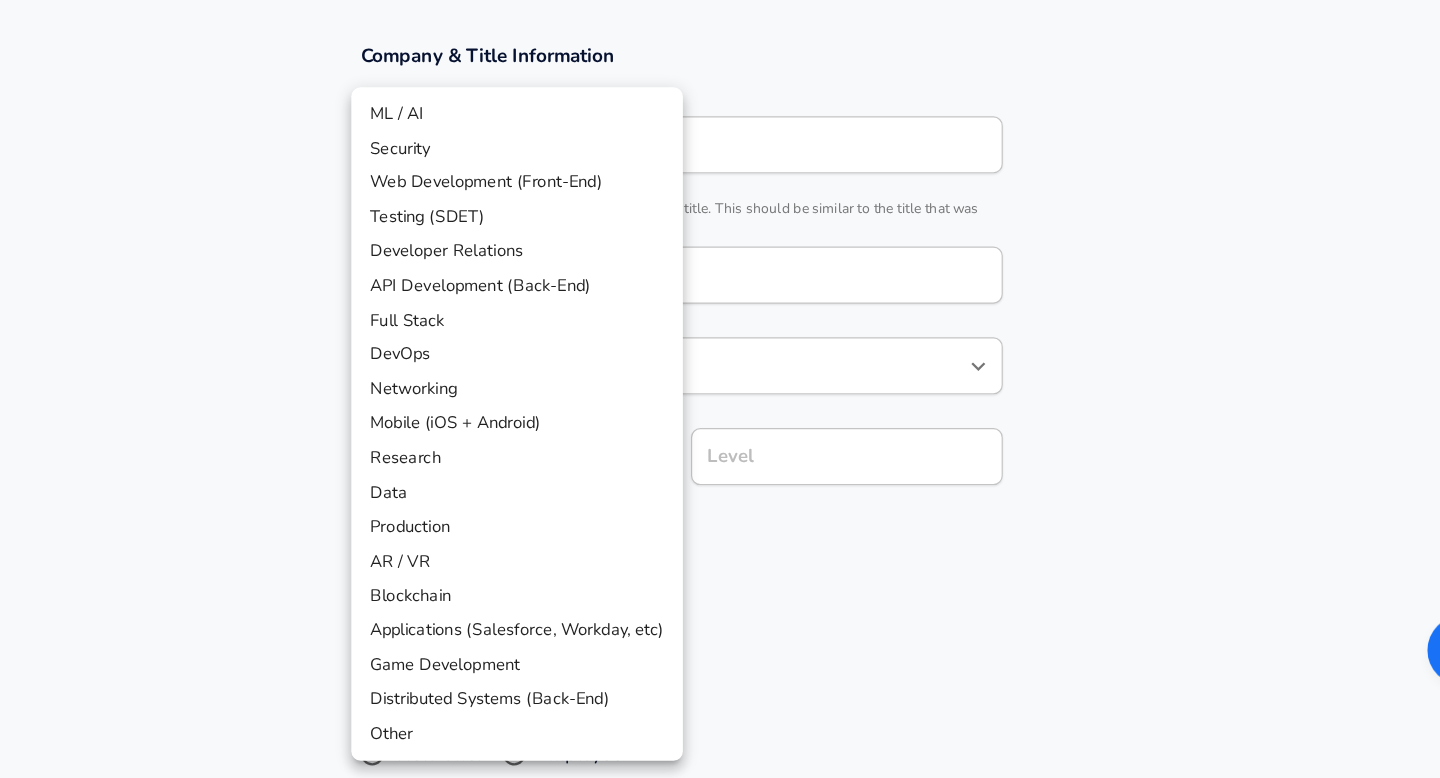 click at bounding box center (720, 389) 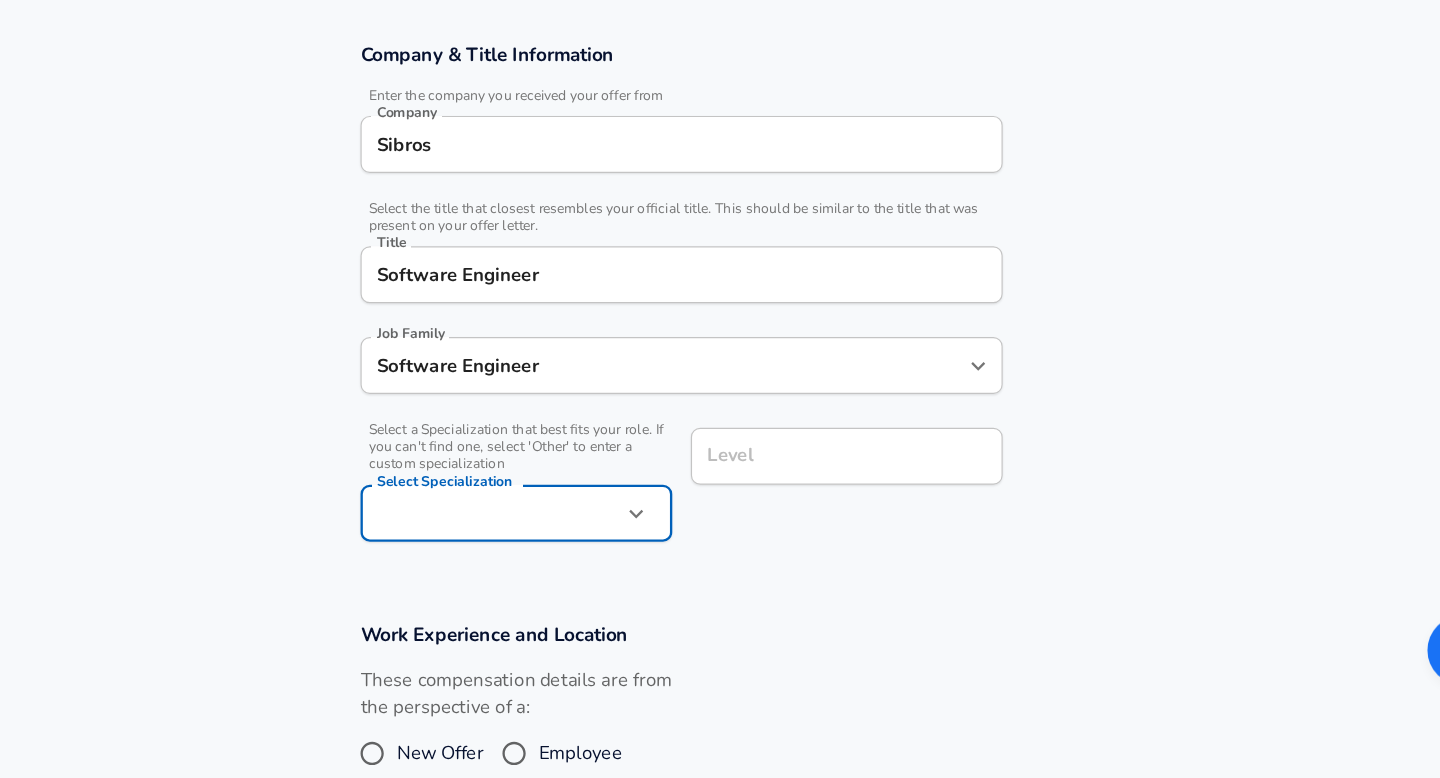 click on "Restart Add Your Salary Upload your offer letter   to verify your submission Enhance Privacy and Anonymity Yes Automatically hides specific fields until there are enough submissions to safely display the full details.   More Details Based on your submission and the data points that we have already collected, we will automatically hide and anonymize specific fields if there aren't enough data points to remain sufficiently anonymous. Company & Title Information   Enter the company you received your offer from Company Sibros Company   Select the title that closest resembles your official title. This should be similar to the title that was present on your offer letter. Title Software Engineer Title Job Family Software Engineer Job Family   Select a Specialization that best fits your role. If you can't find one, select 'Other' to enter a custom specialization Select Specialization ​ Select Specialization Level Level Work Experience and Location These compensation details are from the perspective of a: New Offer" at bounding box center (720, 84) 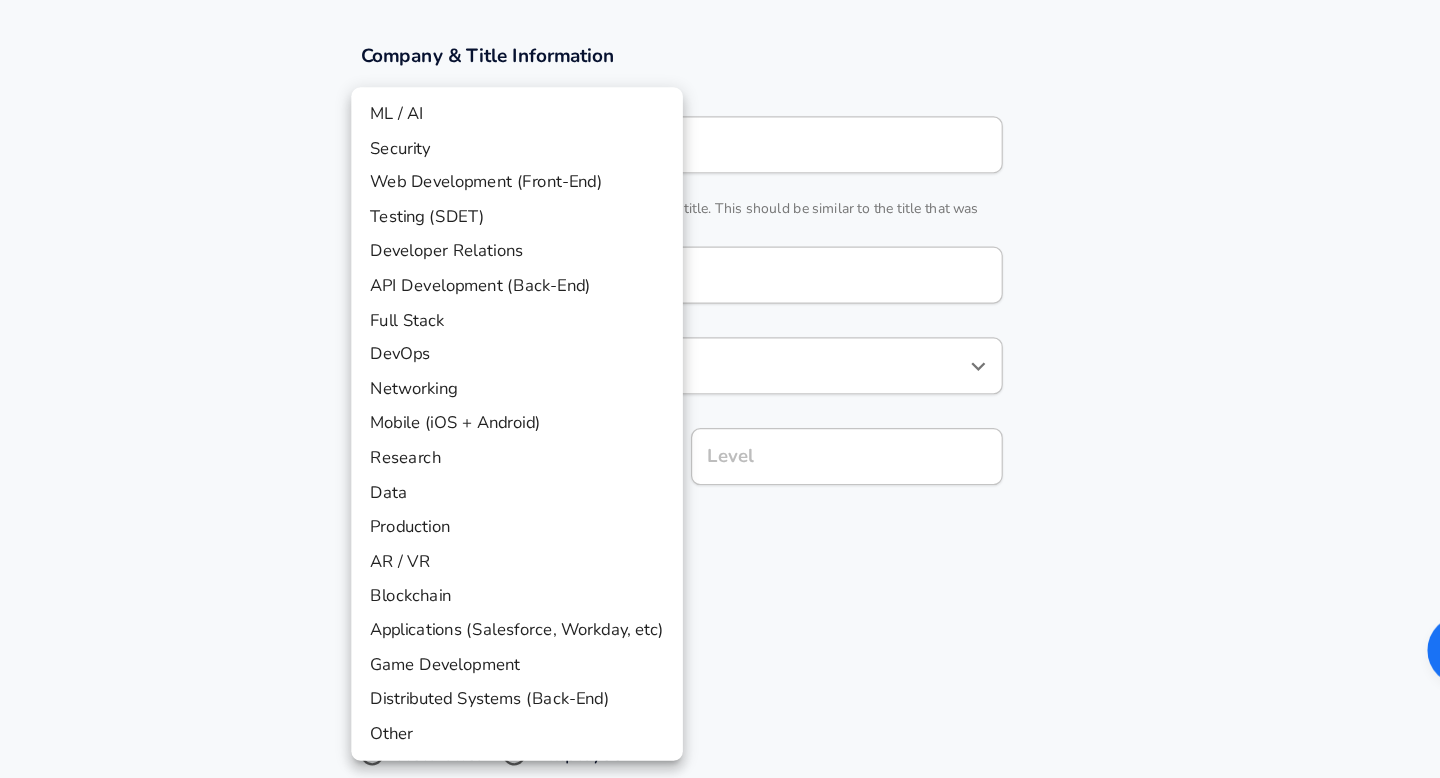 click on "Web Development (Front-End)" at bounding box center (578, 266) 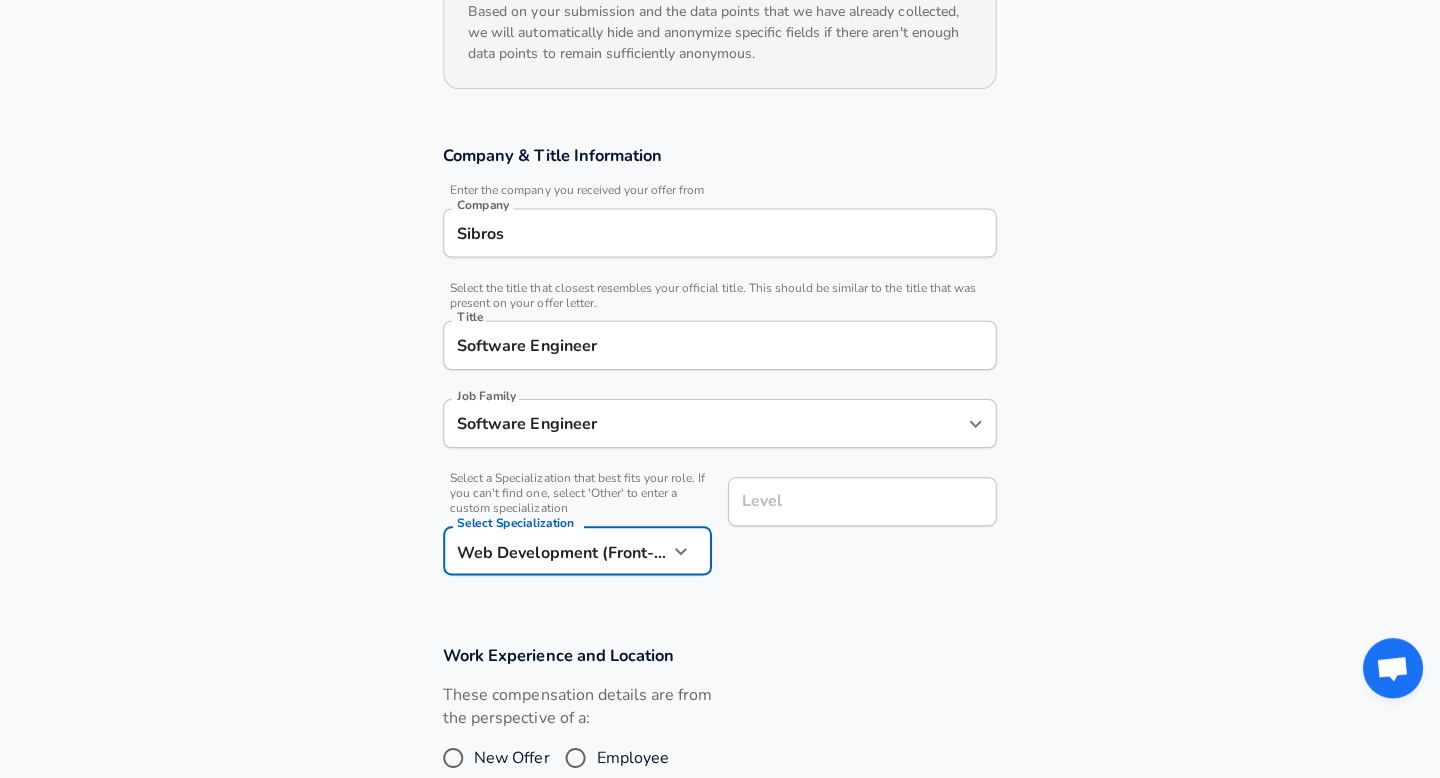 scroll, scrollTop: 305, scrollLeft: 0, axis: vertical 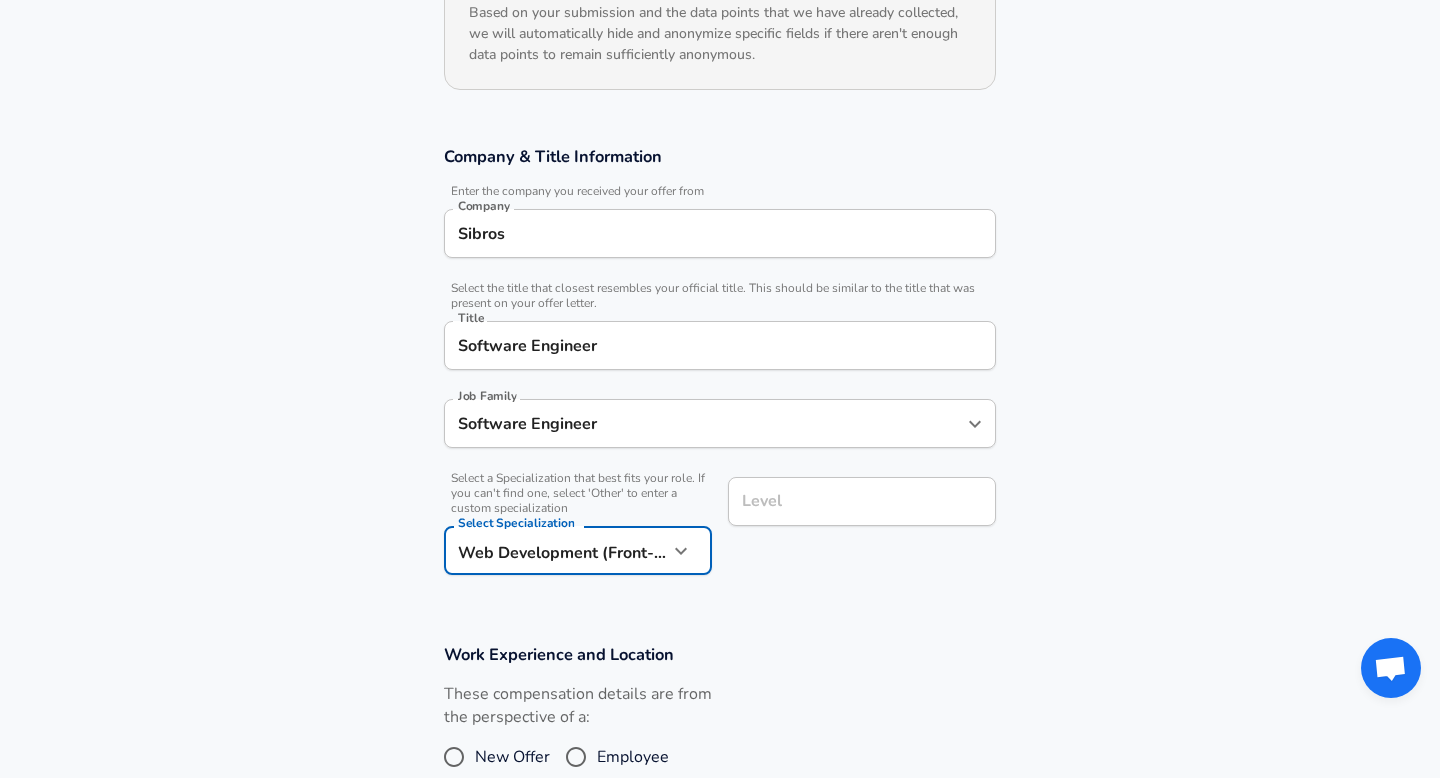click on "Restart Add Your Salary Upload your offer letter   to verify your submission Enhance Privacy and Anonymity Yes Automatically hides specific fields until there are enough submissions to safely display the full details.   More Details Based on your submission and the data points that we have already collected, we will automatically hide and anonymize specific fields if there aren't enough data points to remain sufficiently anonymous. Company & Title Information   Enter the company you received your offer from Company Sibros Company   Select the title that closest resembles your official title. This should be similar to the title that was present on your offer letter. Title Software Engineer Title Job Family Software Engineer Job Family   Select a Specialization that best fits your role. If you can't find one, select 'Other' to enter a custom specialization Select Specialization Web Development (Front-End) Web Development (Front-End) Select Specialization Level Level Work Experience and Location" at bounding box center [720, 84] 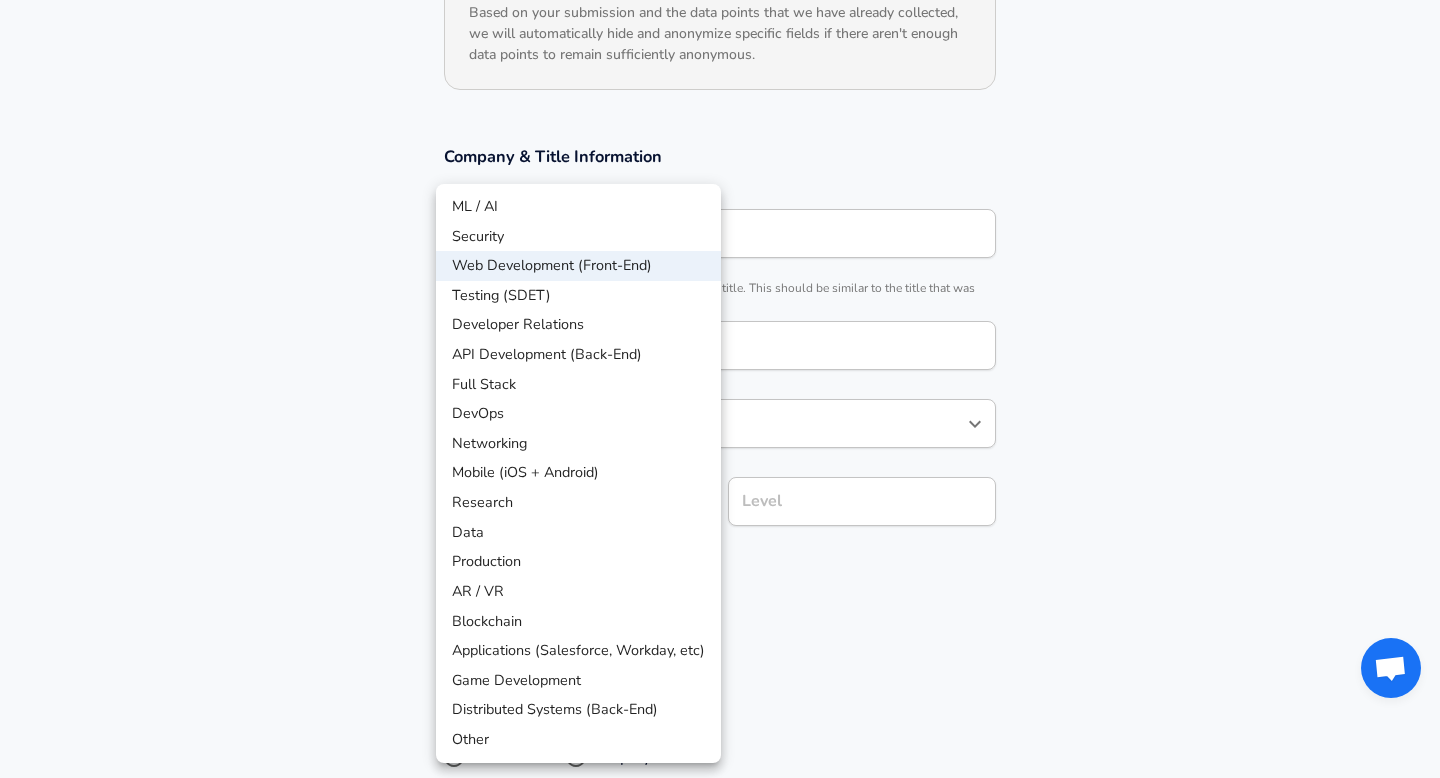 click on "Other" at bounding box center (578, 740) 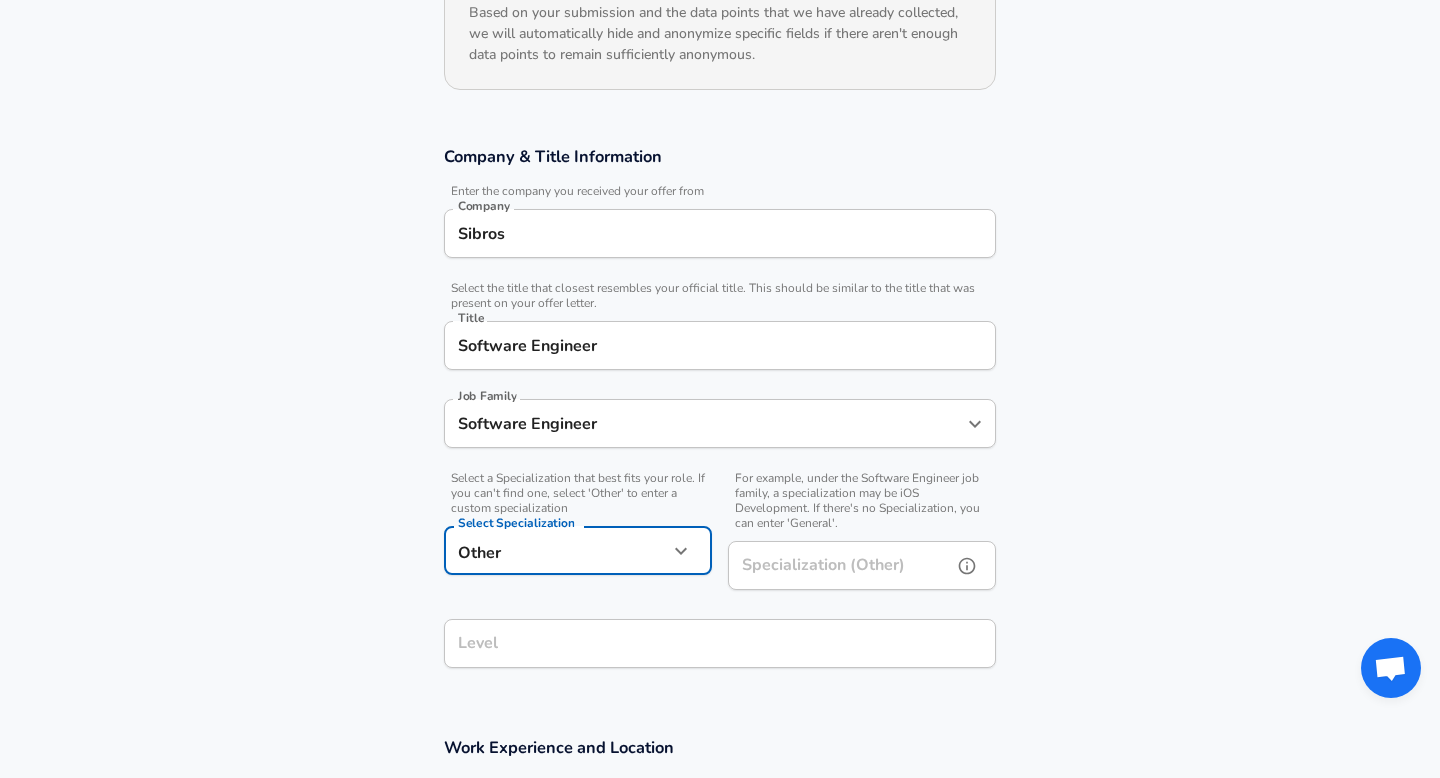 click on "Specialization (Other)" at bounding box center (836, 565) 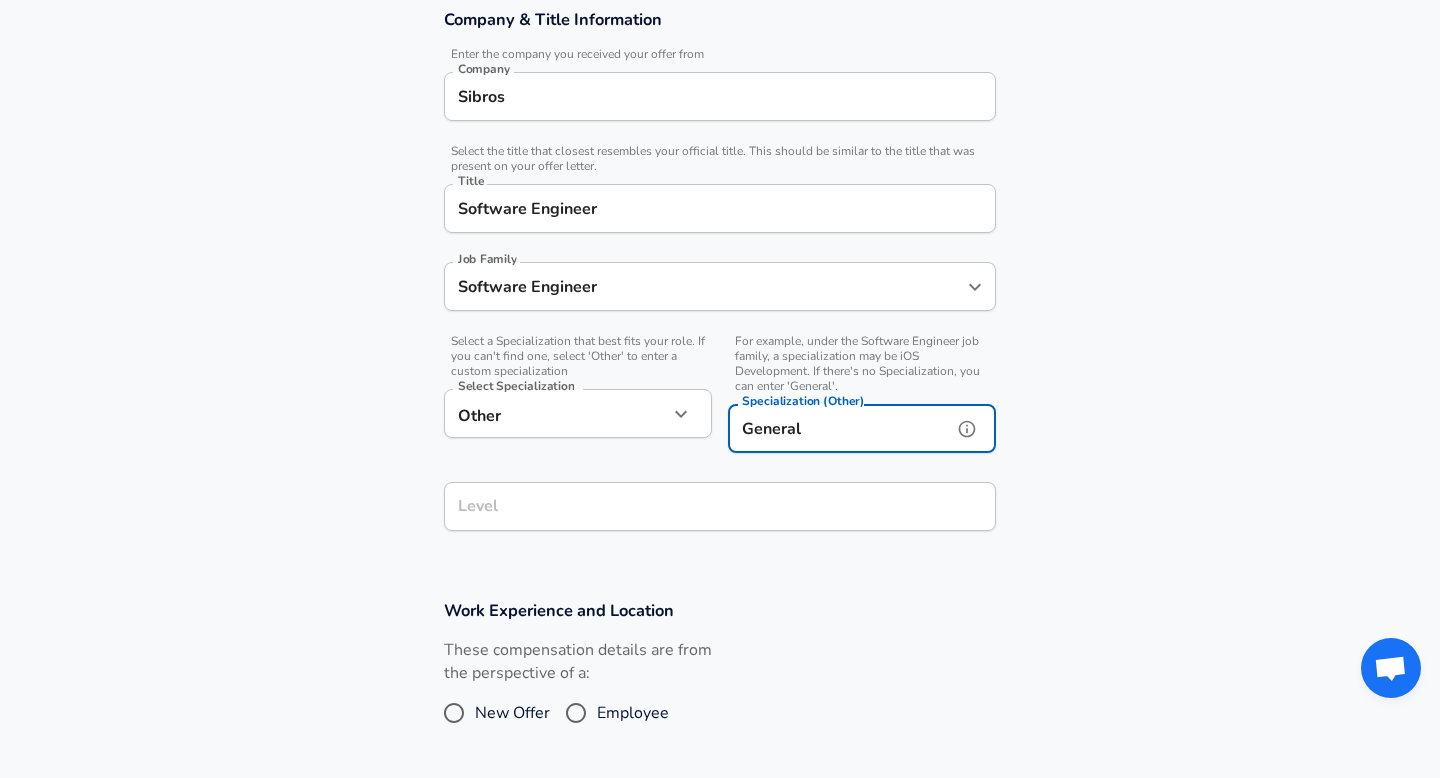 type on "General" 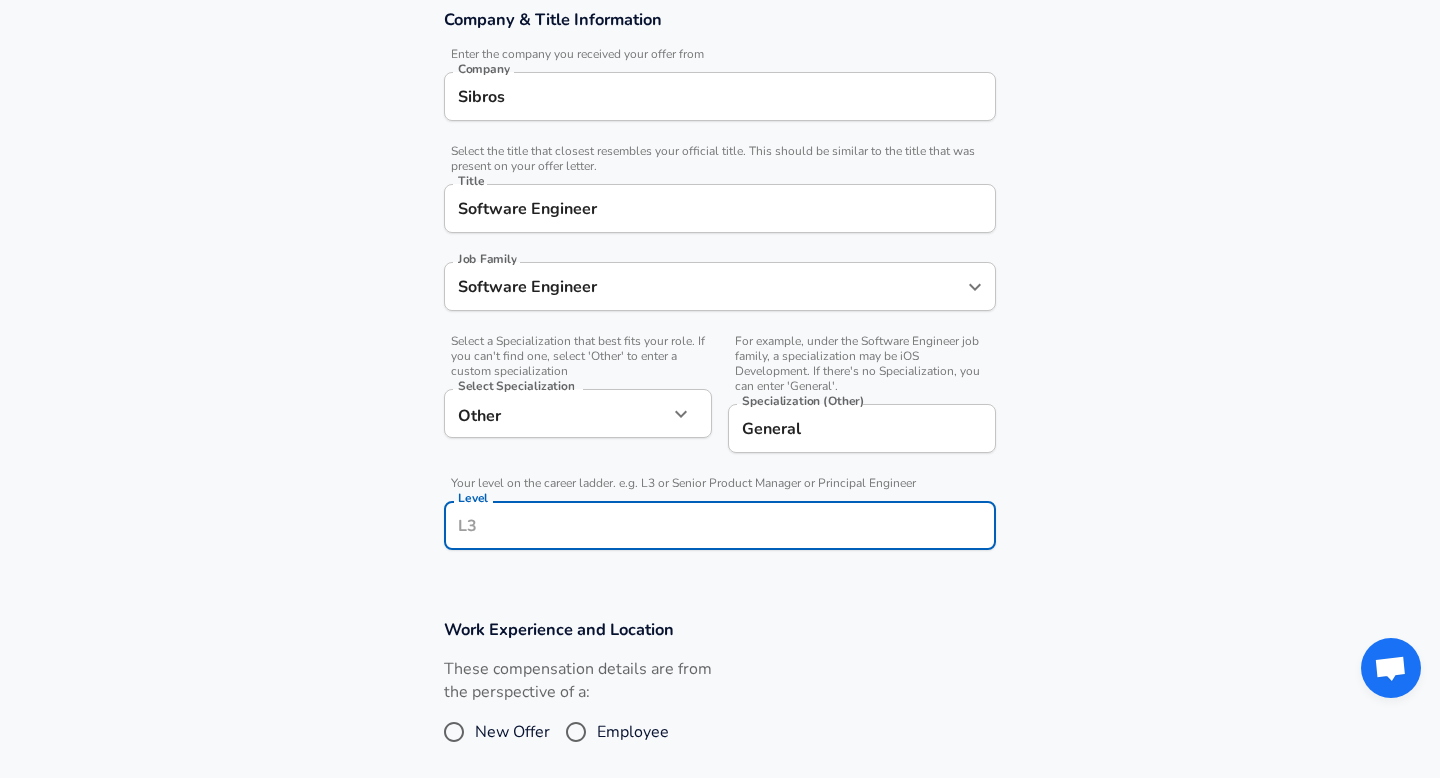 click on "Level" at bounding box center [720, 525] 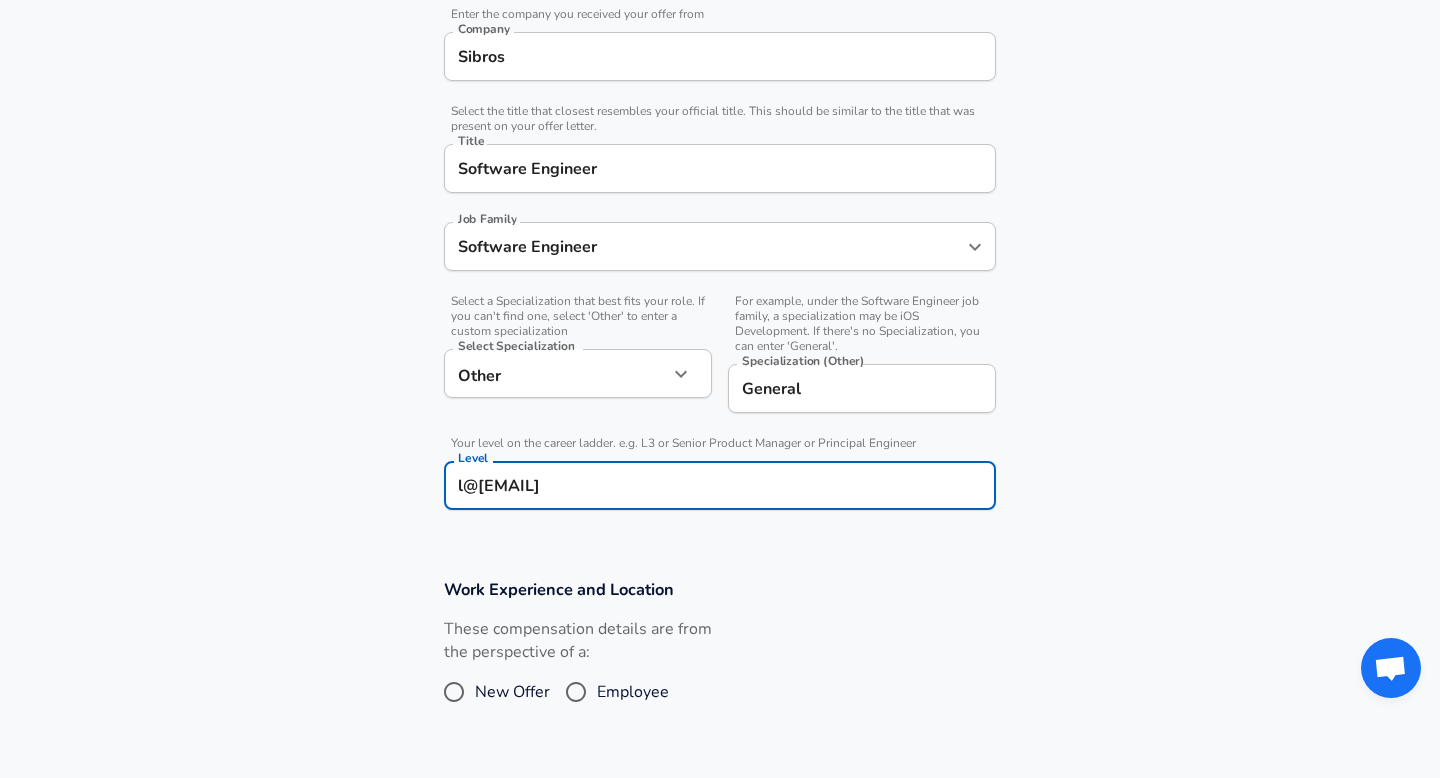 type on "l" 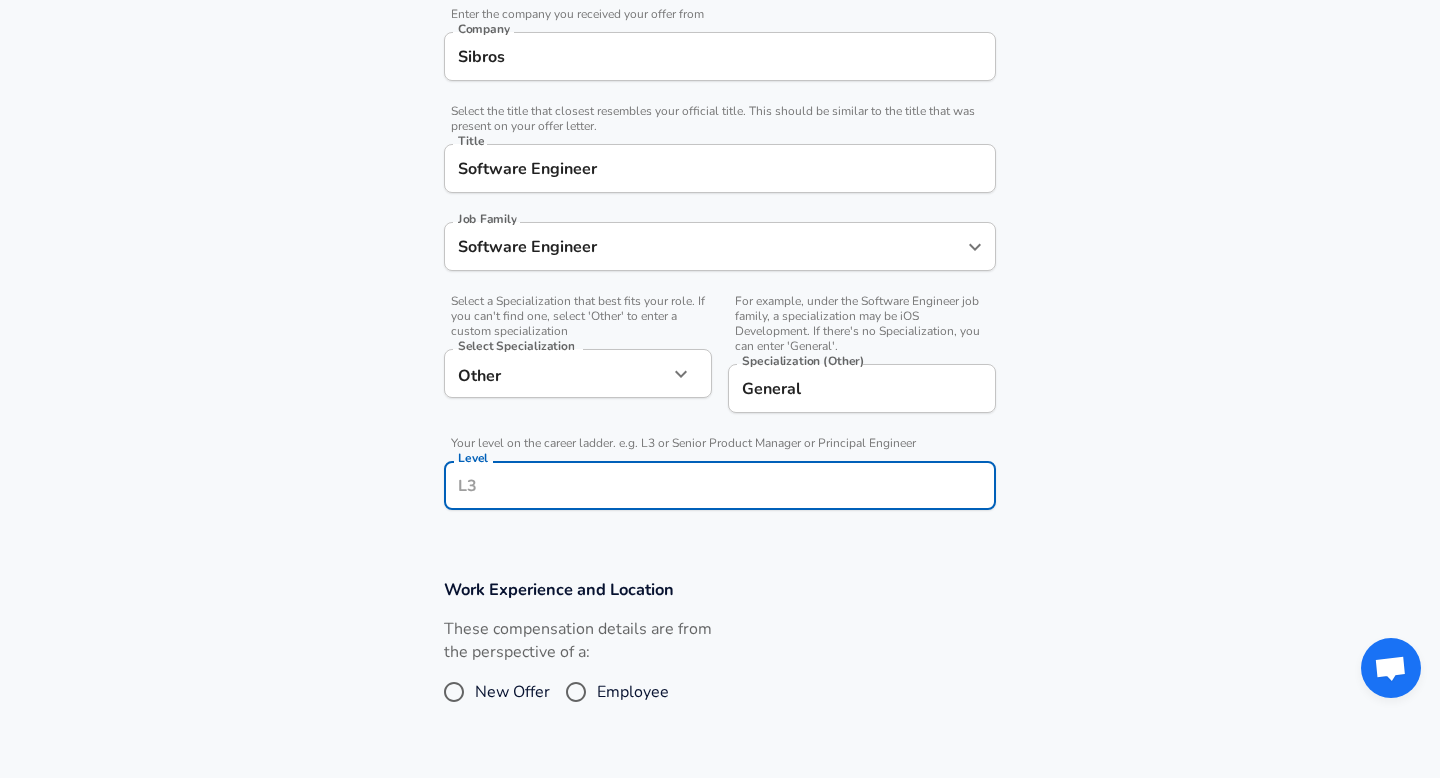 type on "l" 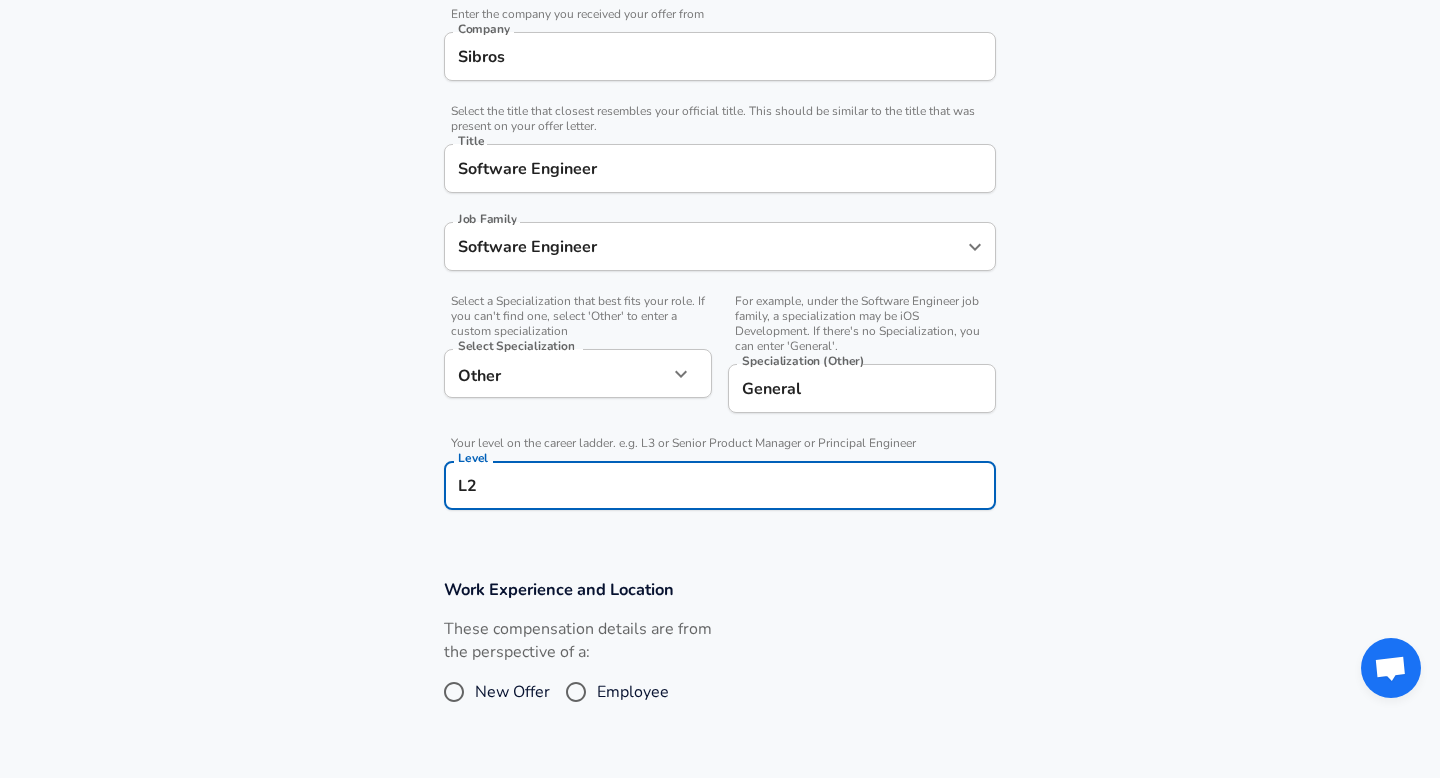 type on "L2" 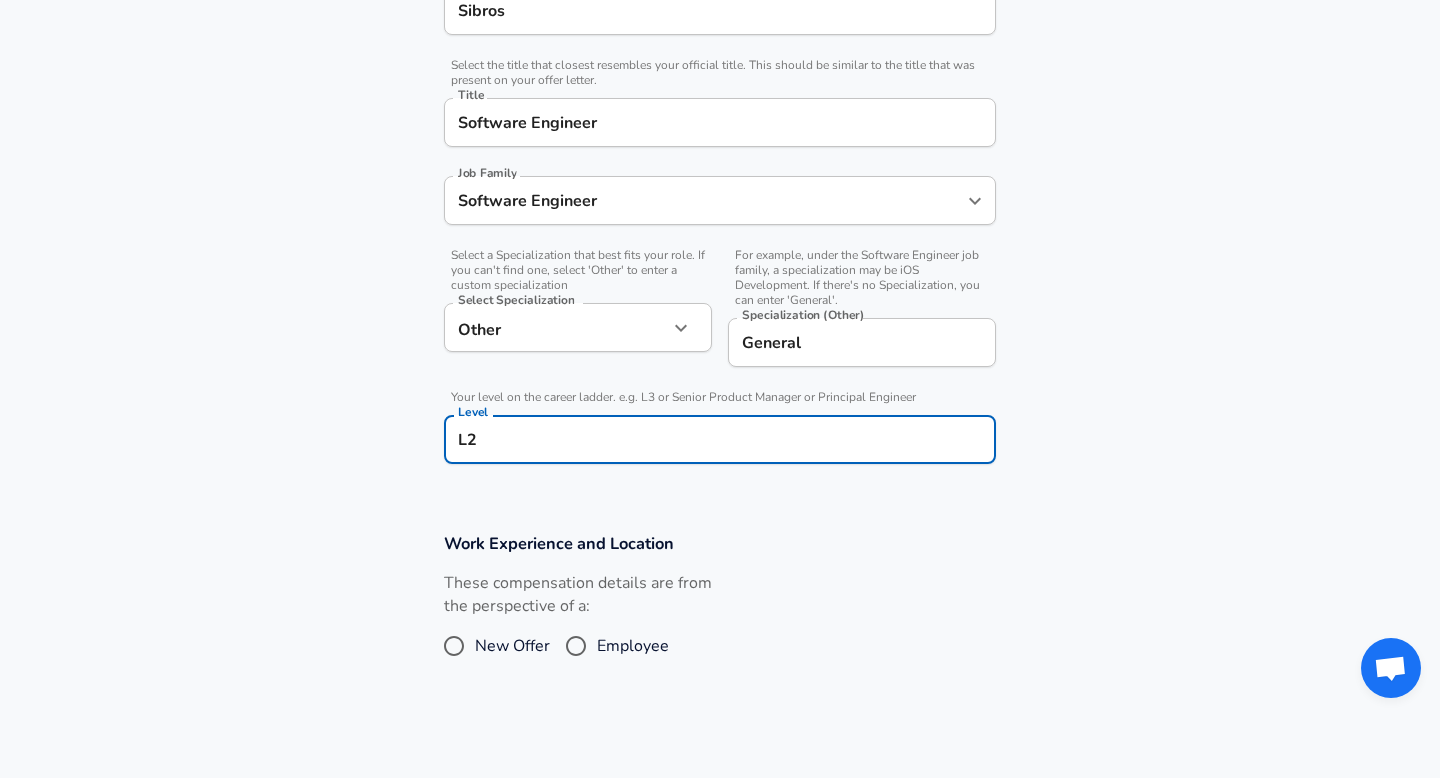 scroll, scrollTop: 542, scrollLeft: 0, axis: vertical 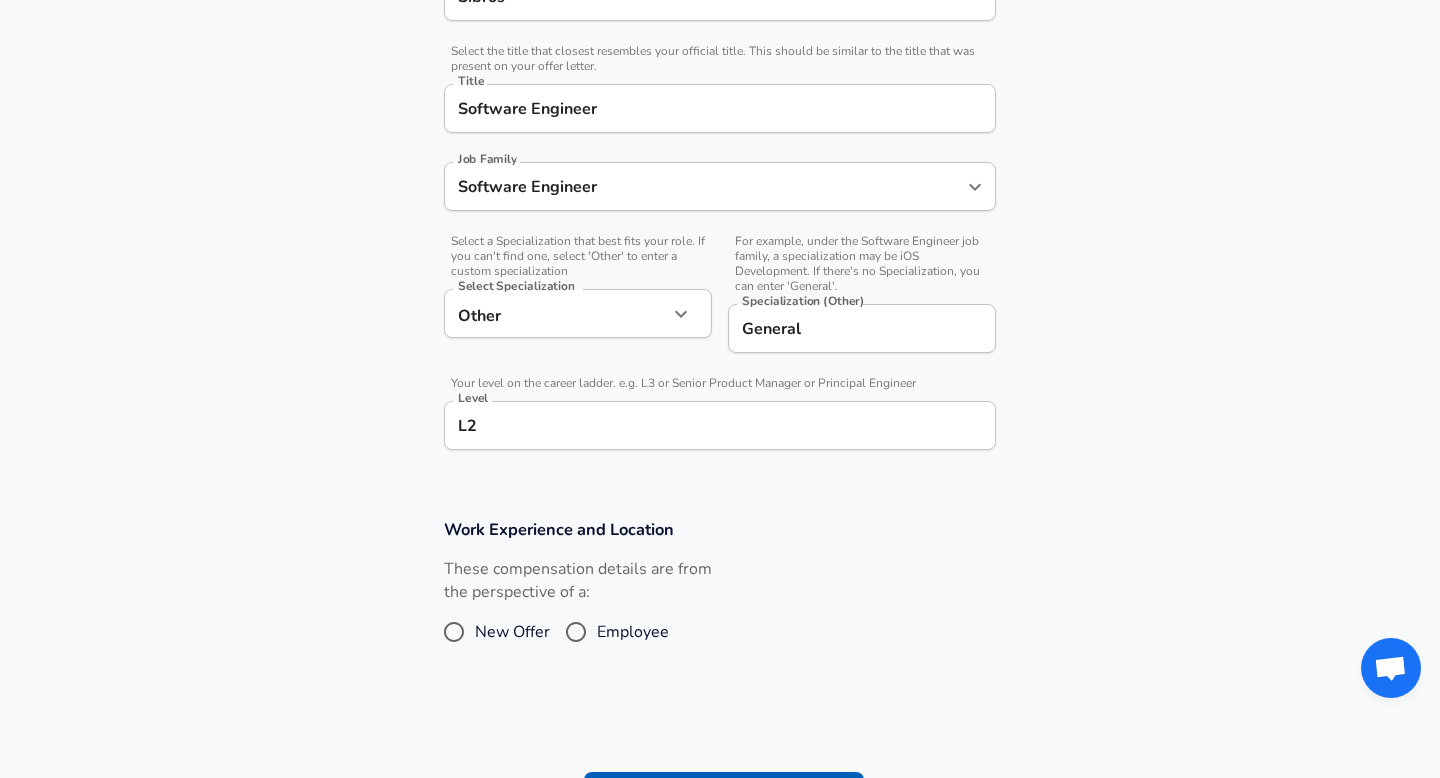 click on "Employee" at bounding box center (633, 632) 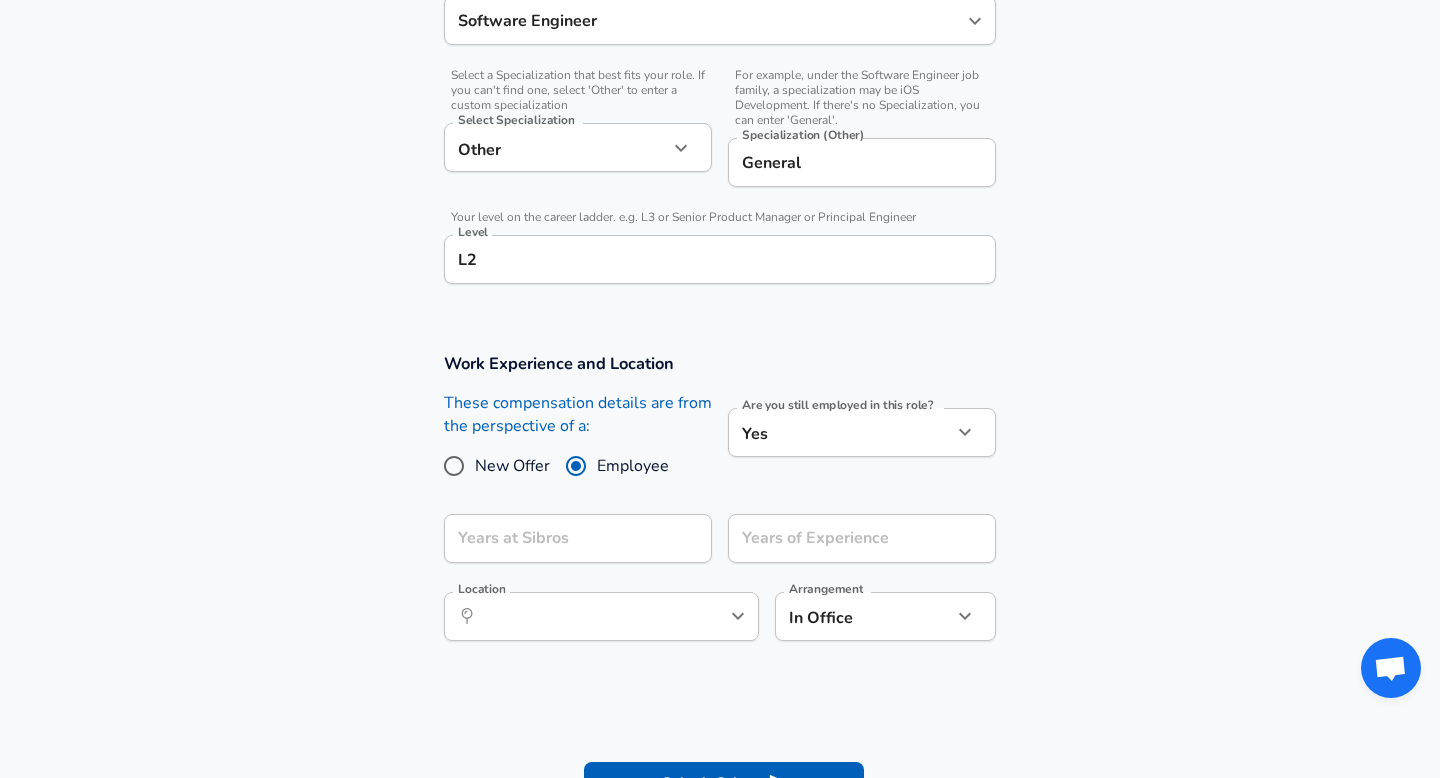 scroll, scrollTop: 724, scrollLeft: 0, axis: vertical 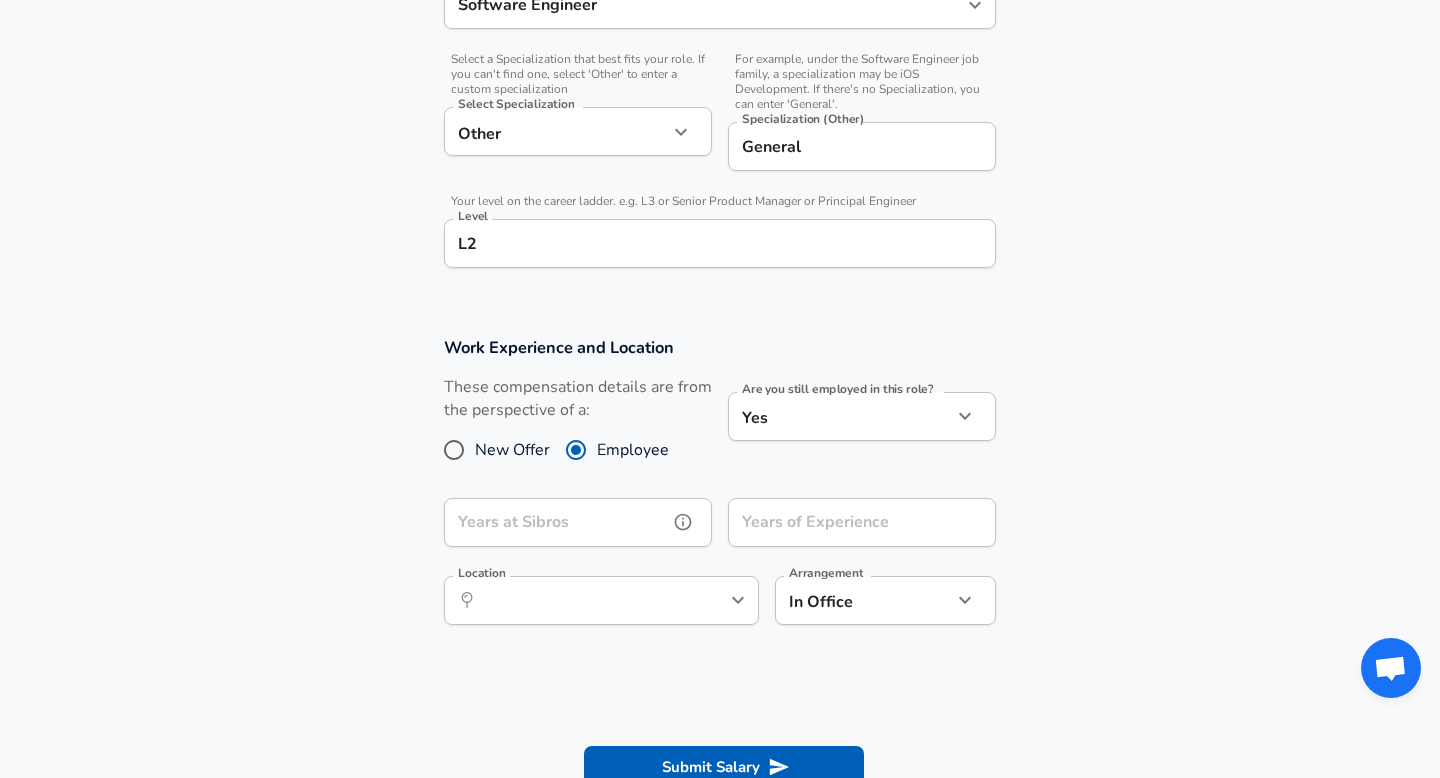 click on "Years at Sibros" at bounding box center [556, 522] 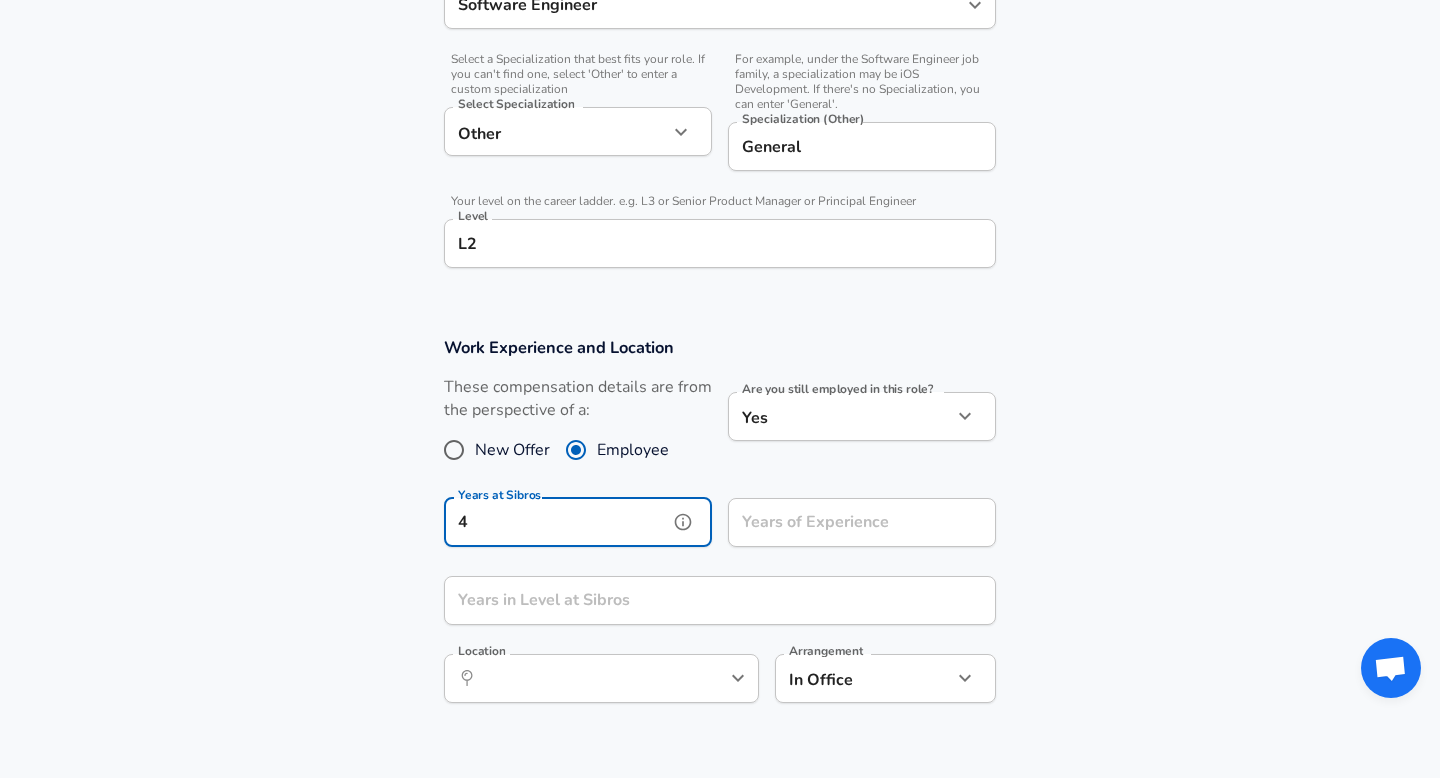 type on "4" 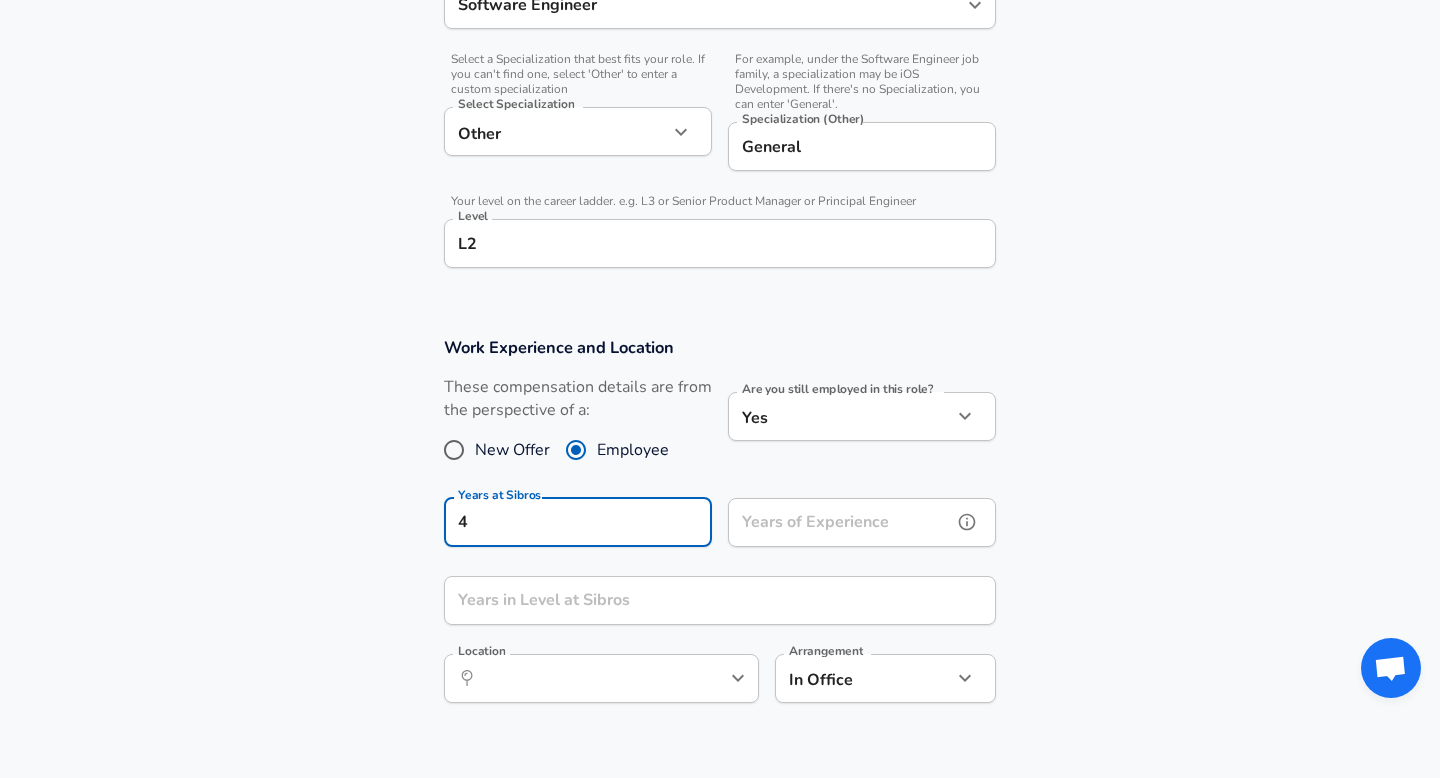 click on "Years of Experience" at bounding box center [840, 522] 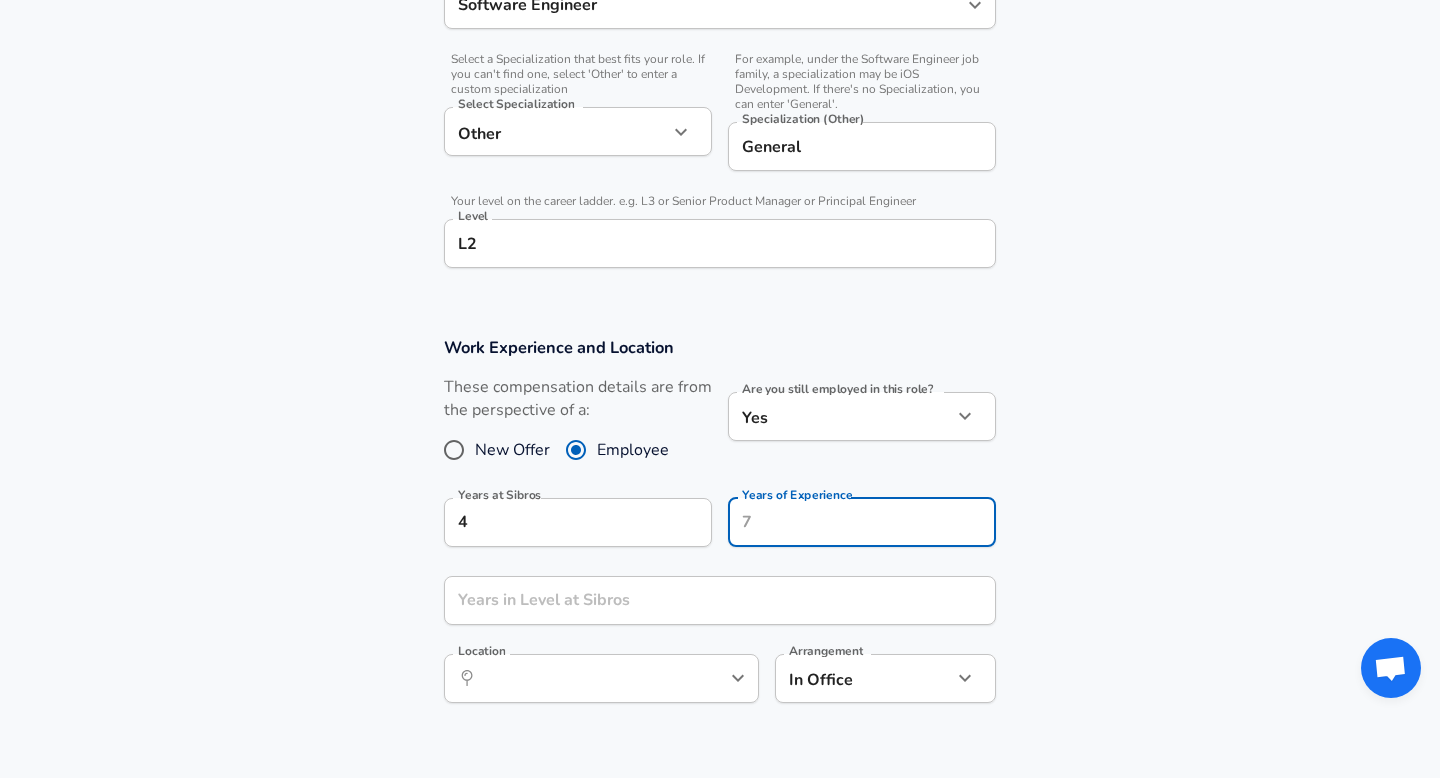 click on "Work Experience and Location These compensation details are from the perspective of a: New Offer Employee Are you still employed in this role? Yes yes Are you still employed in this role? Years at Sibros 4 Years at Sibros Years of Experience Years of Experience Years in Level at Sibros Years in Level at Sibros Location ​ Location Arrangement In Office office Arrangement" at bounding box center [720, 526] 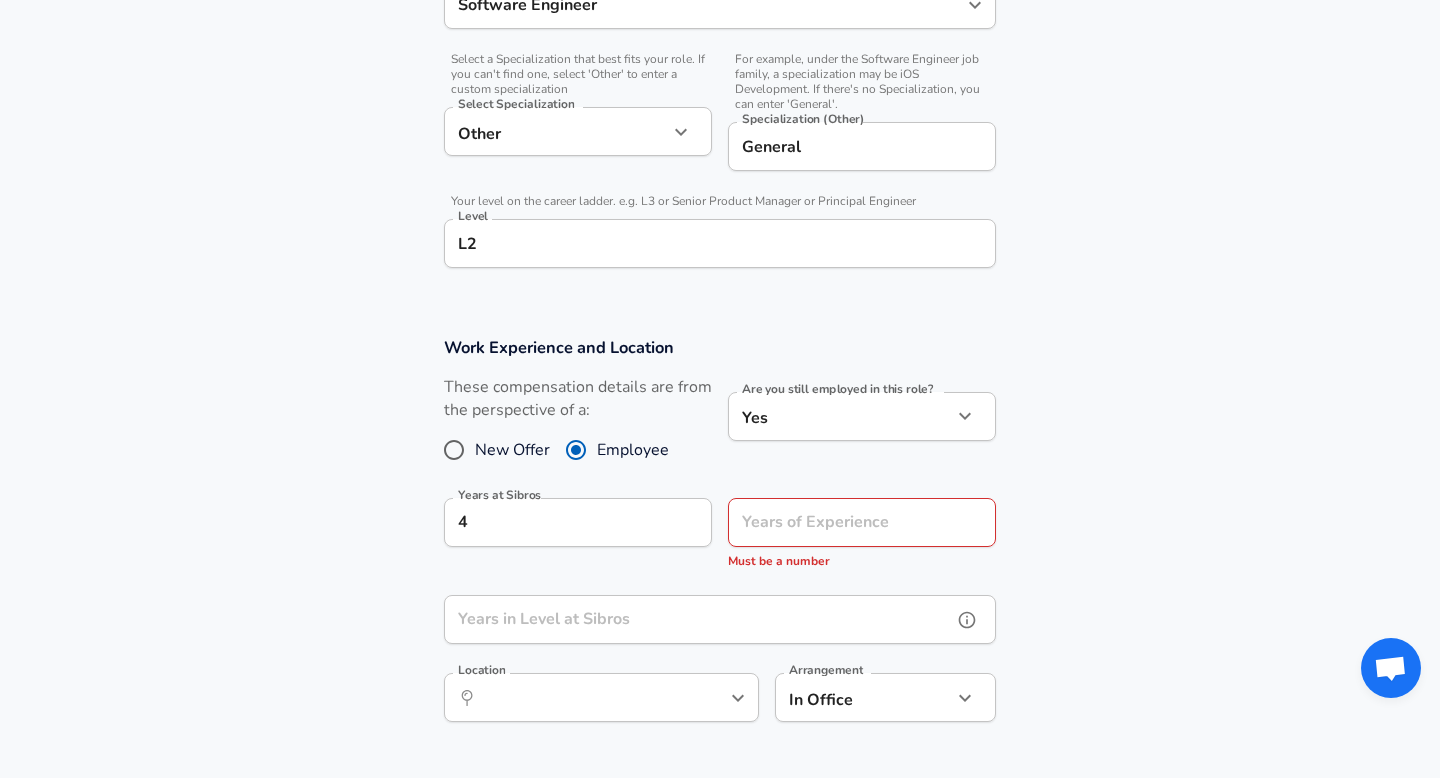 click on "Years in Level at Sibros" at bounding box center [698, 619] 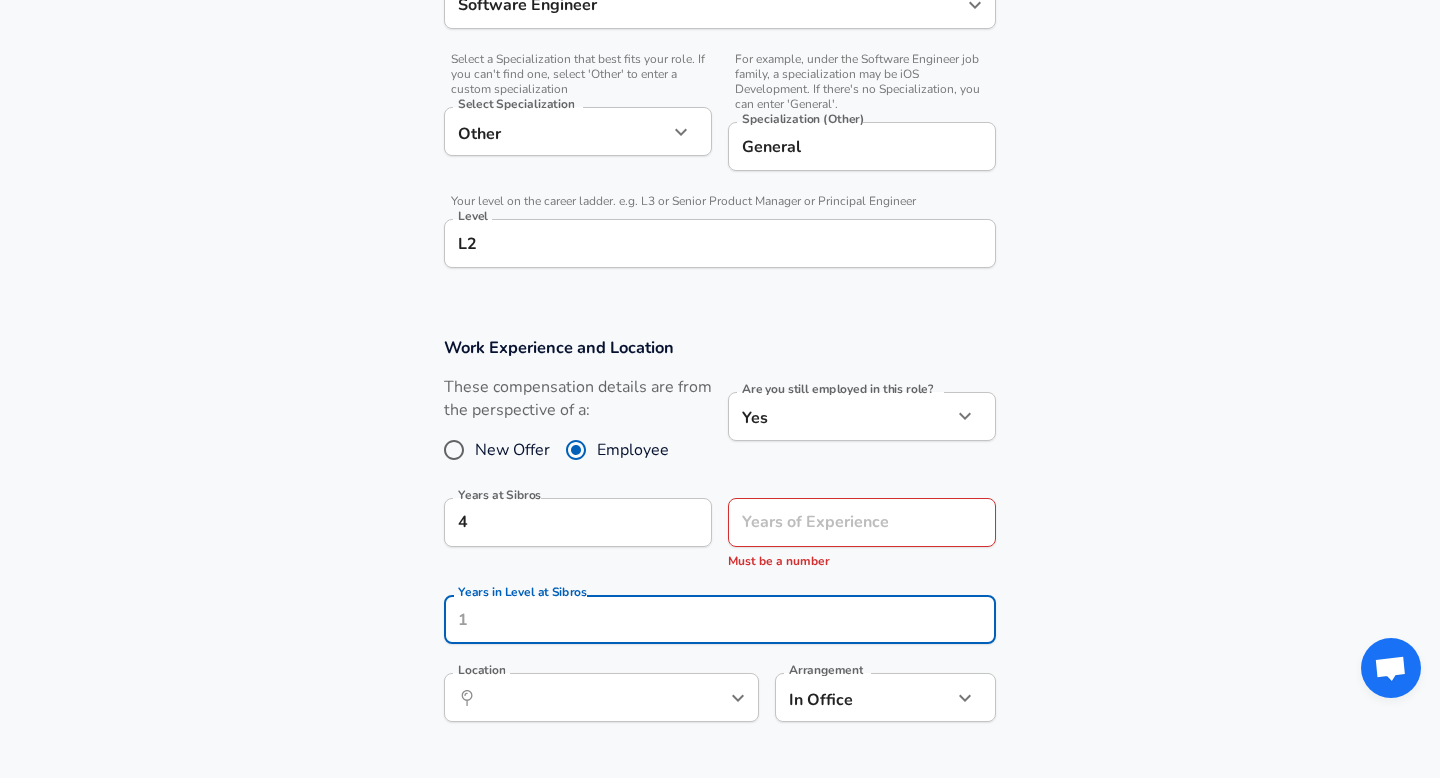 click on "Years at Sibros 4 Years at Sibros" at bounding box center [578, 525] 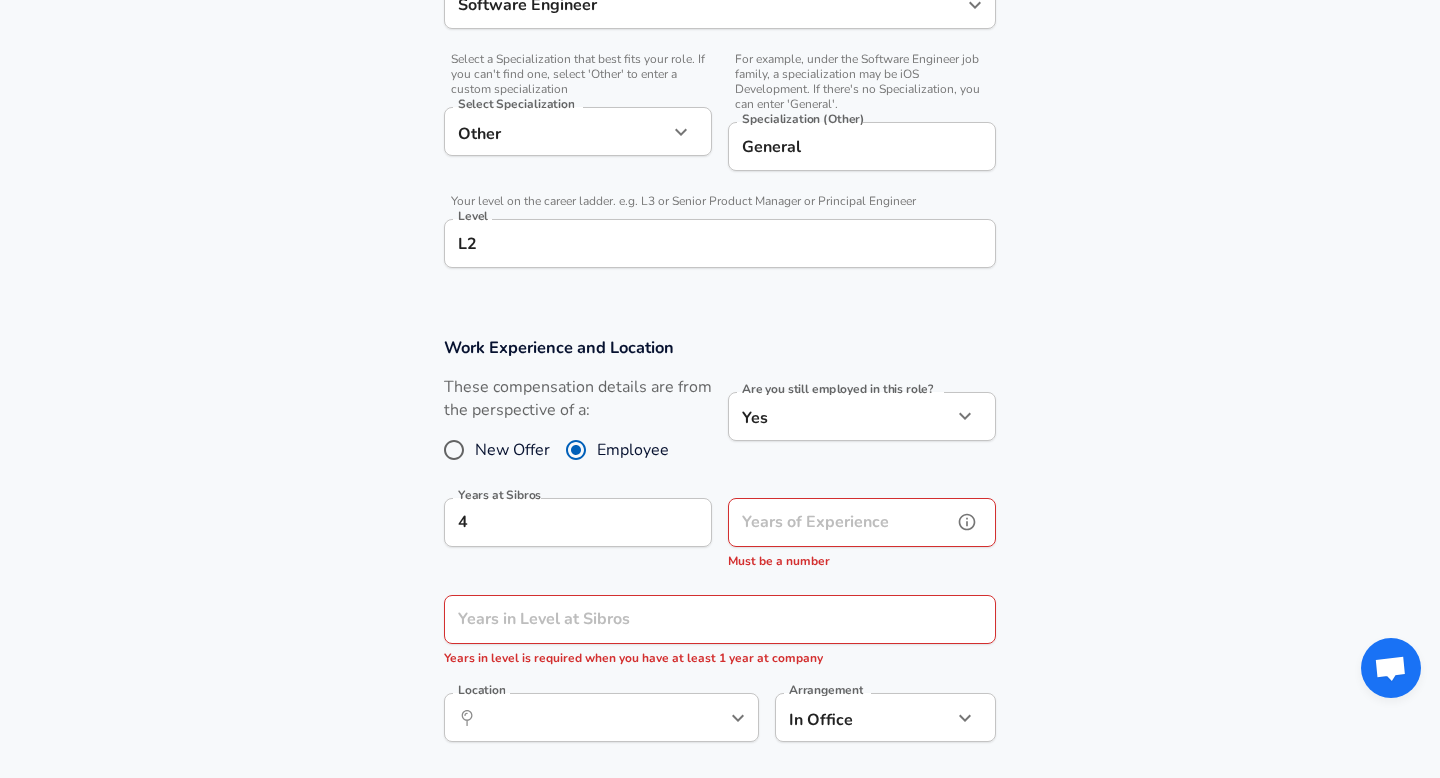 click on "Years of Experience" at bounding box center [840, 522] 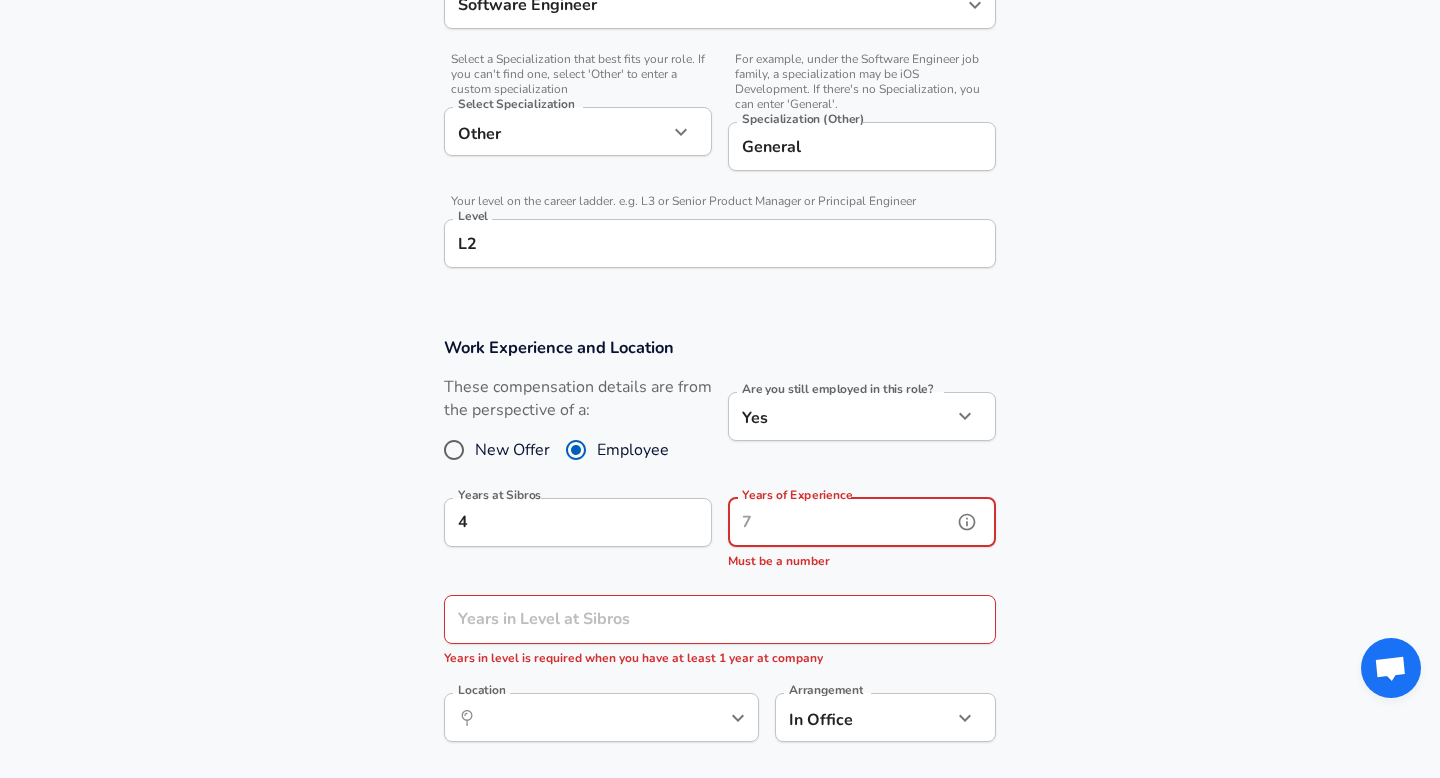 type on "5" 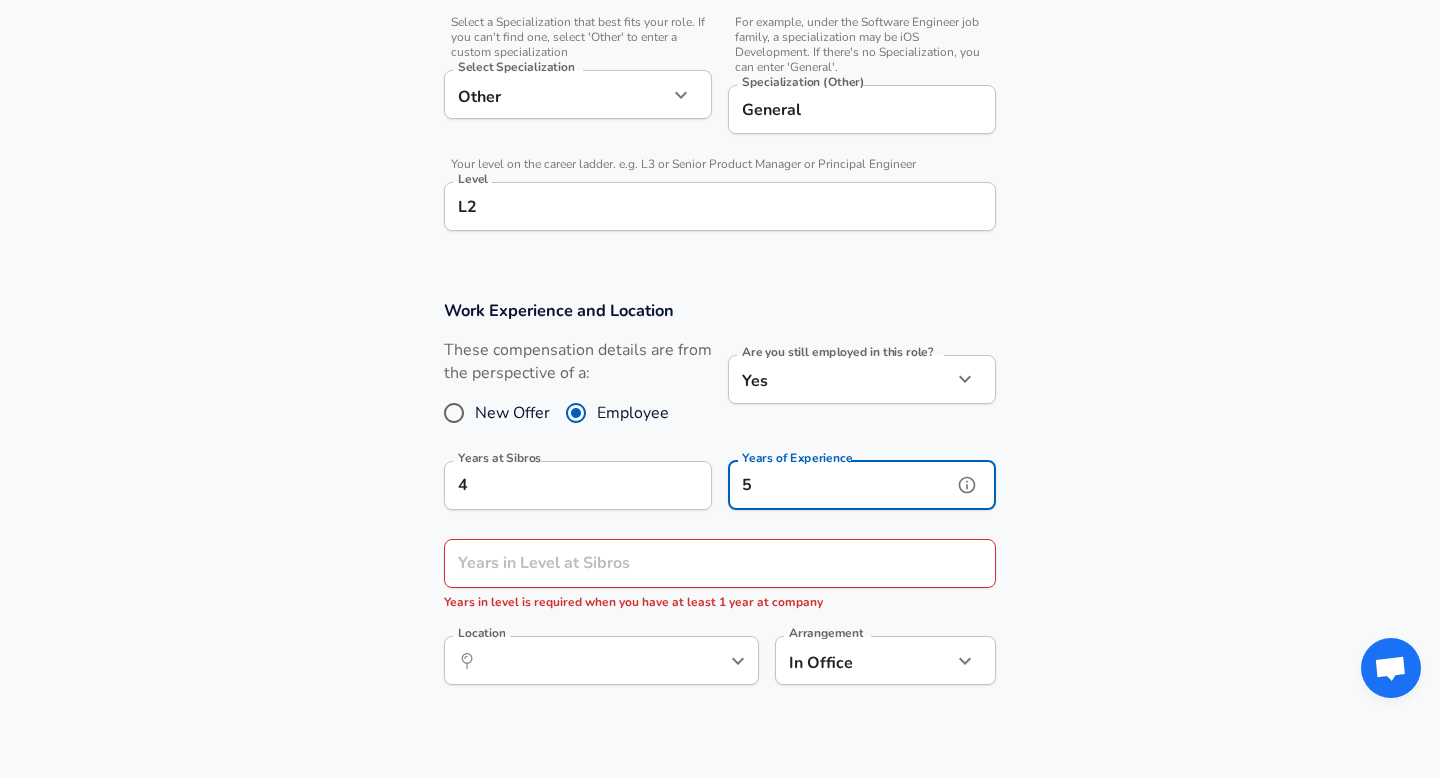 scroll, scrollTop: 765, scrollLeft: 0, axis: vertical 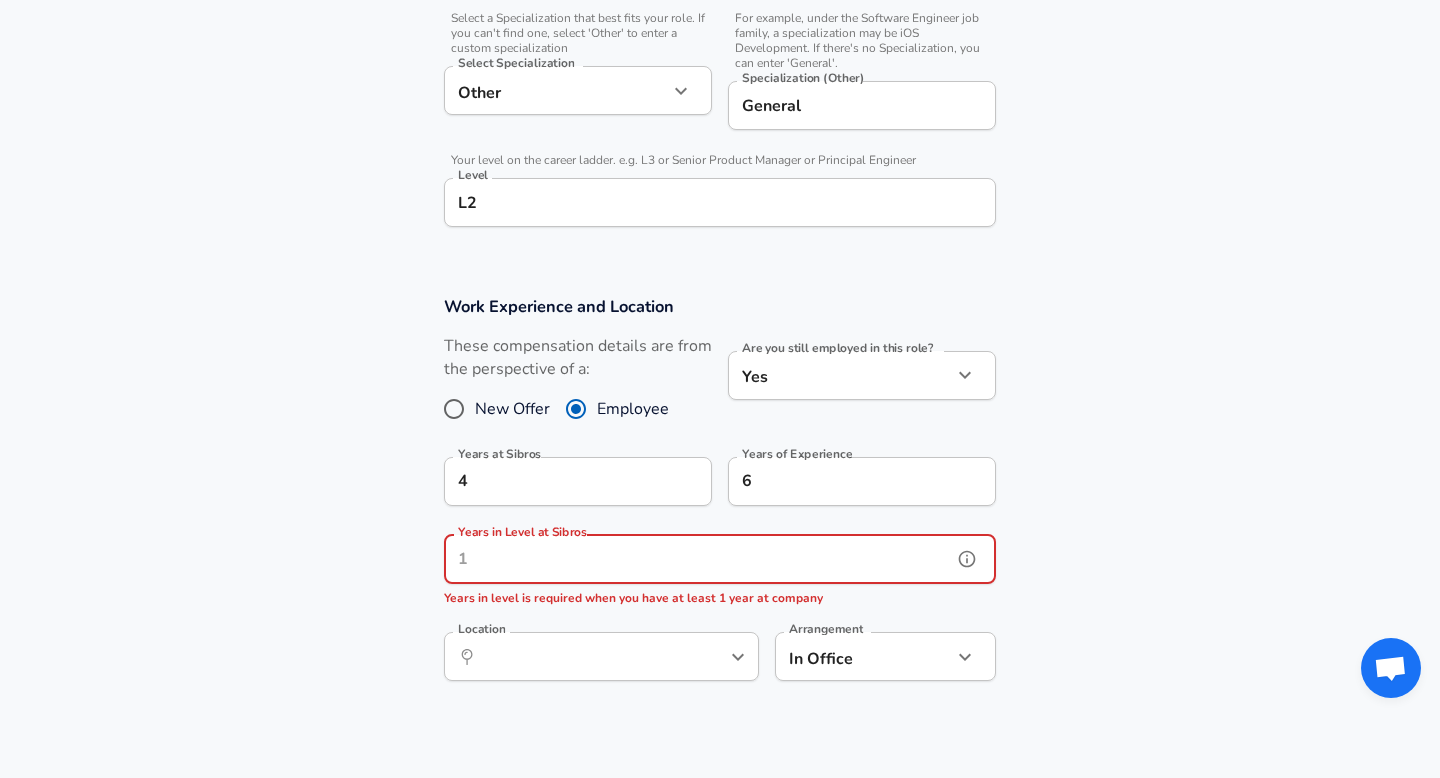 click on "Years in Level at Sibros" at bounding box center (698, 559) 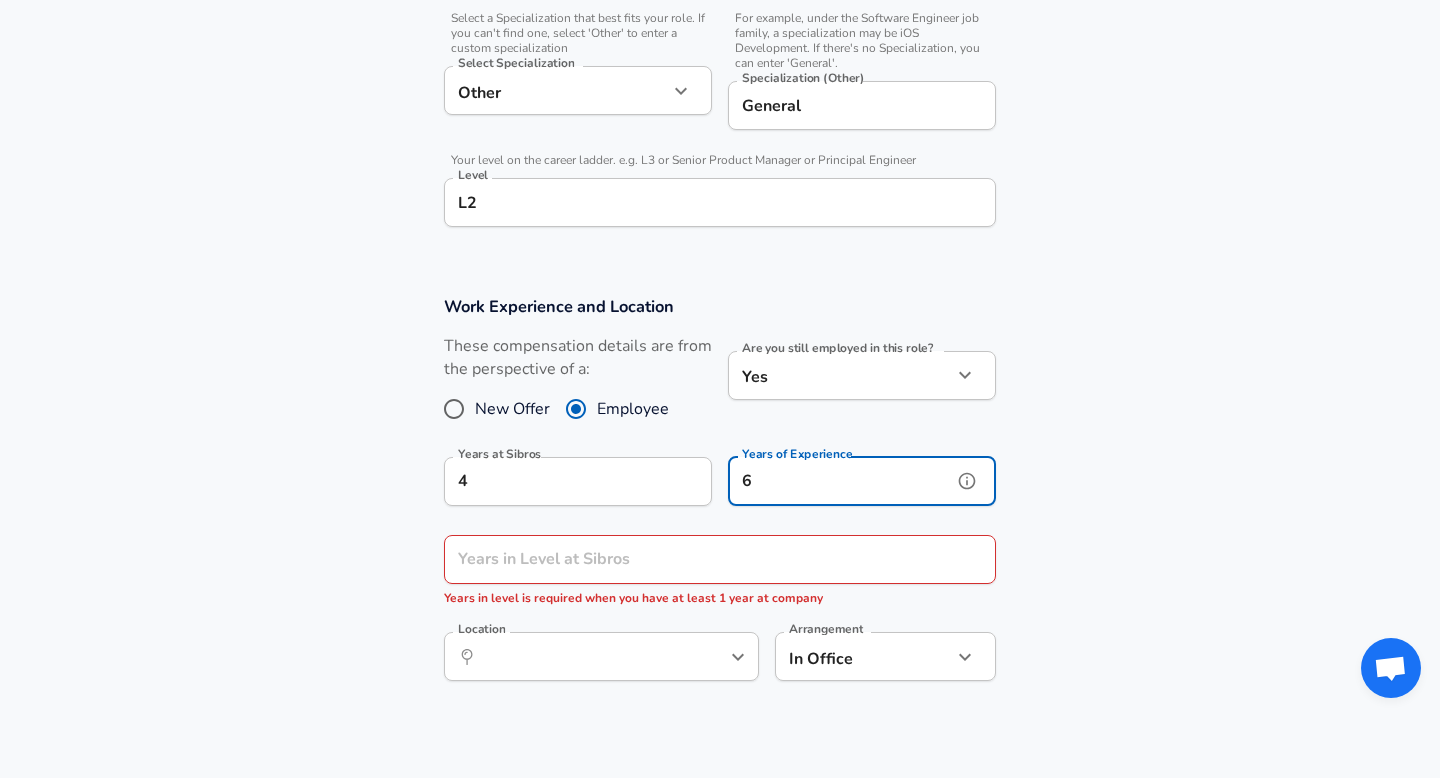 scroll, scrollTop: 0, scrollLeft: 0, axis: both 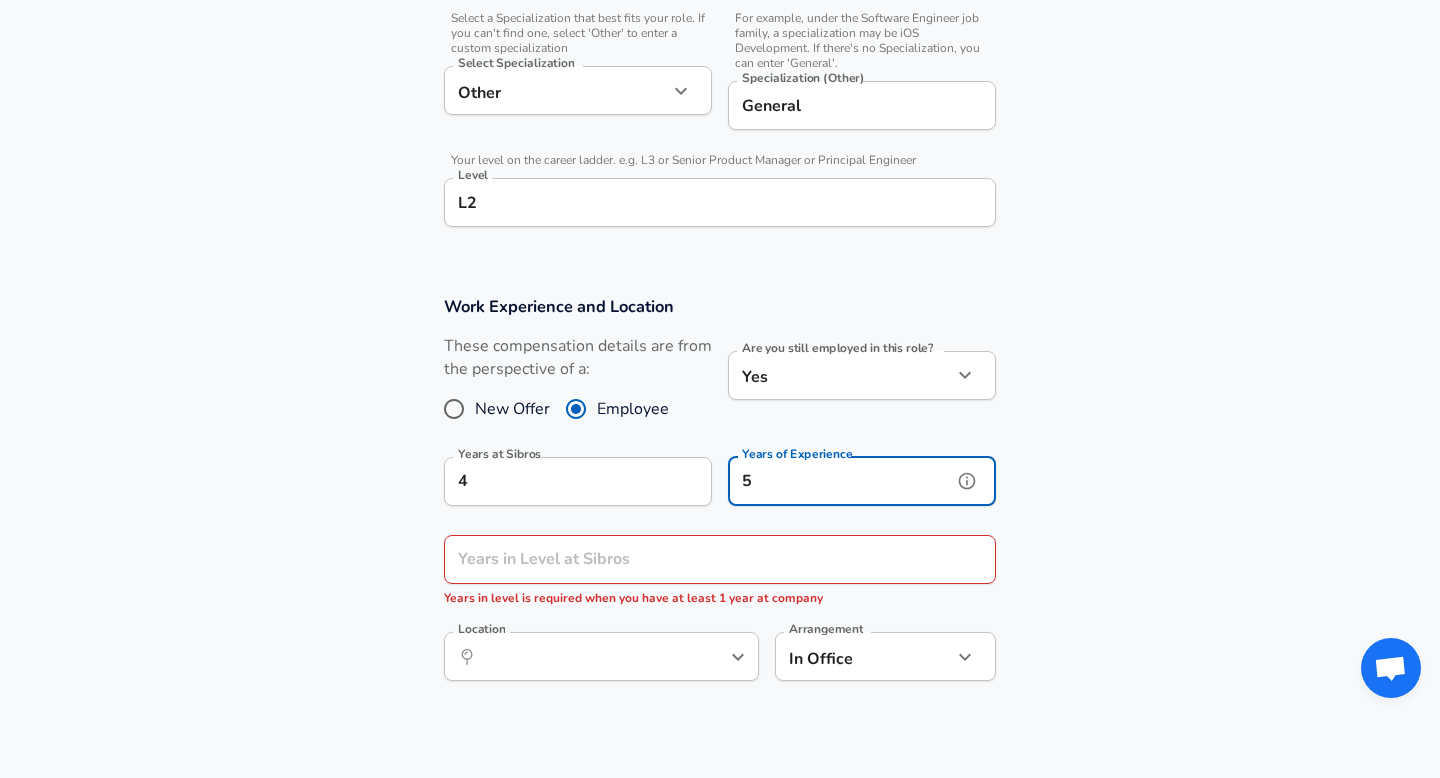 type on "5" 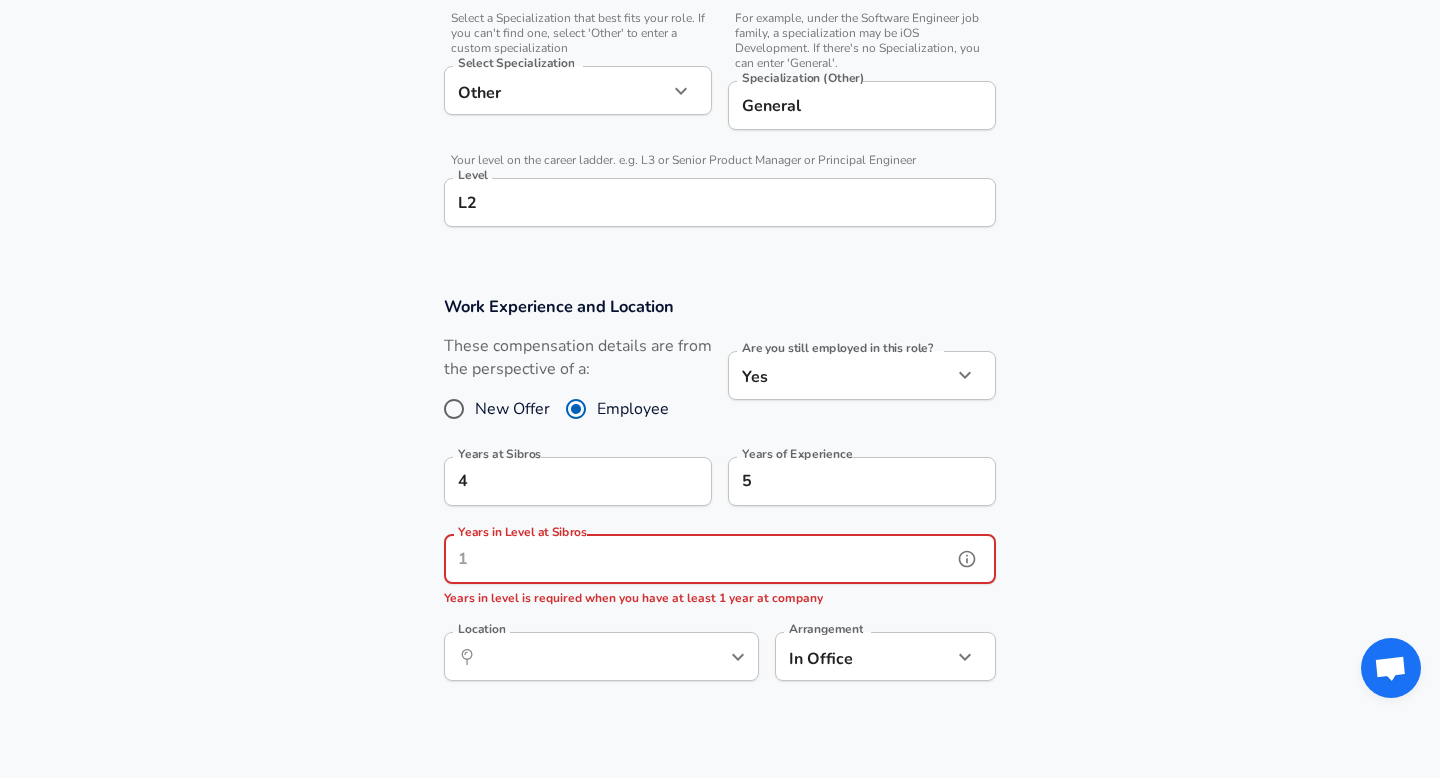 click on "Years in Level at Sibros" at bounding box center (698, 559) 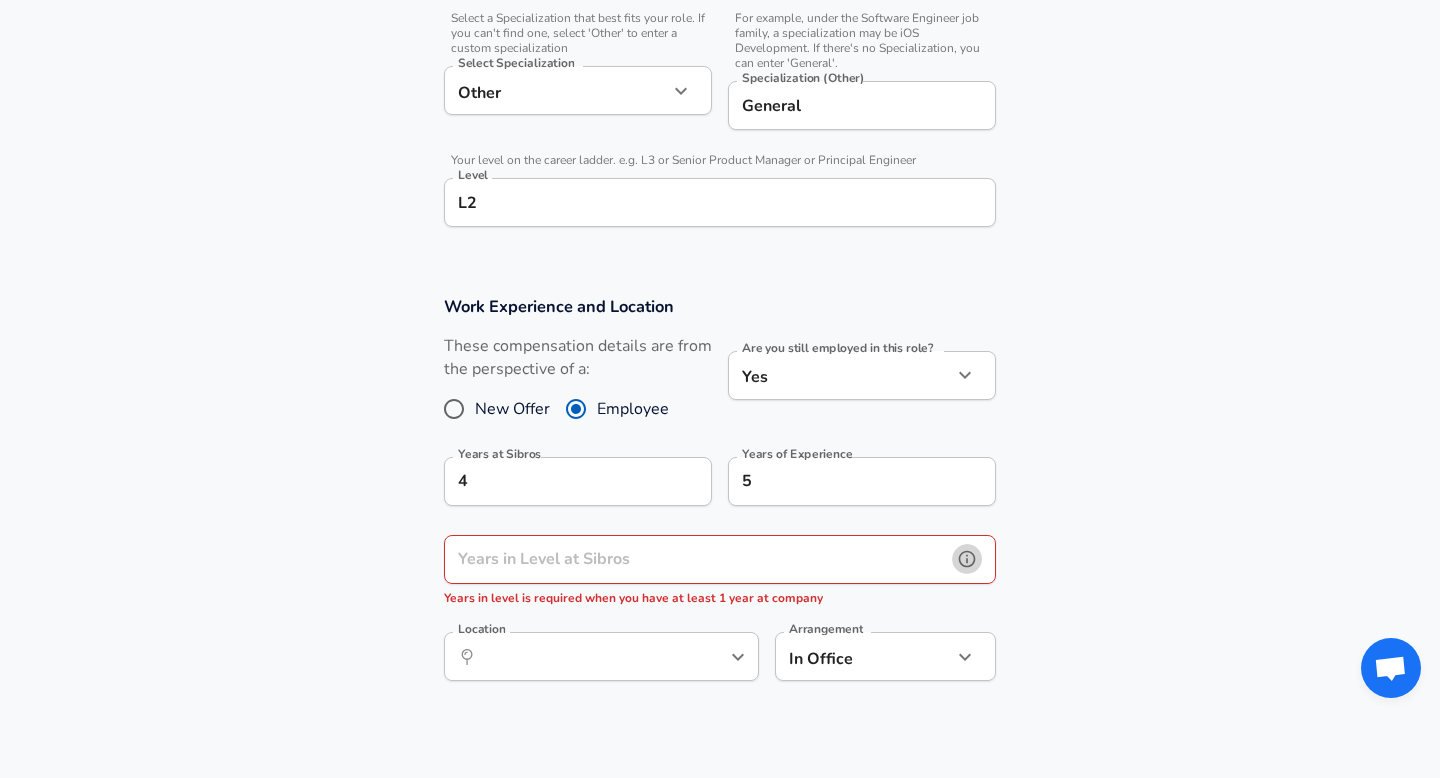 click 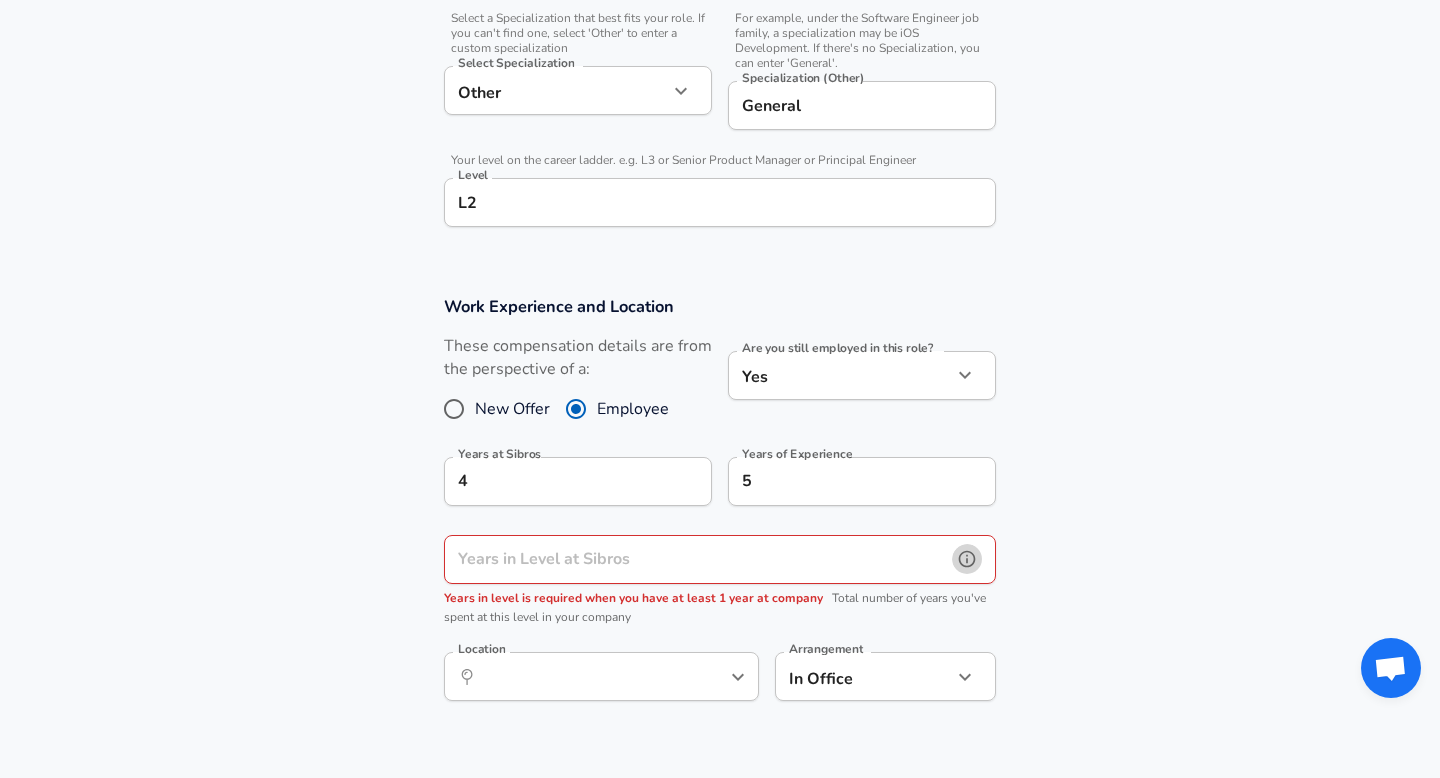 click 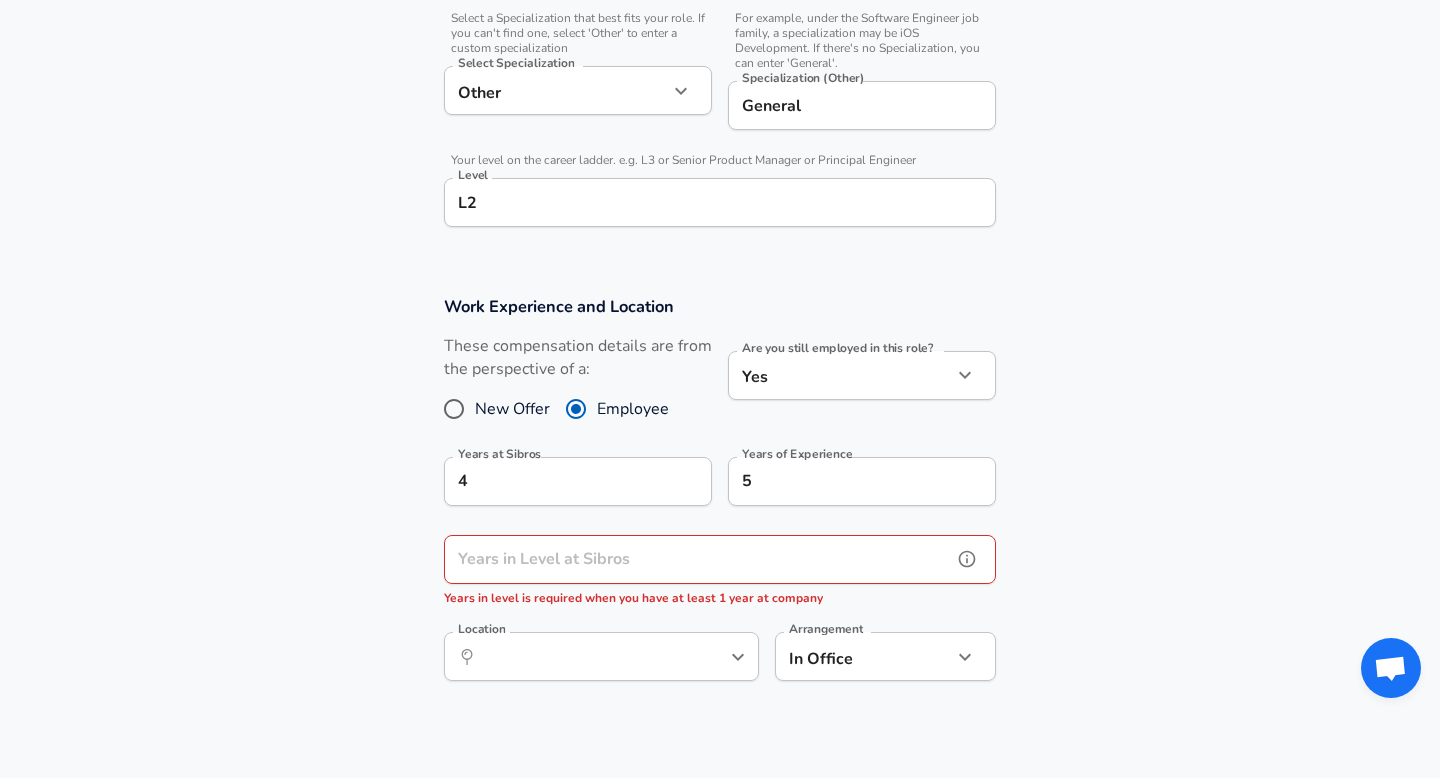 click on "Years in Level at Sibros" at bounding box center [698, 559] 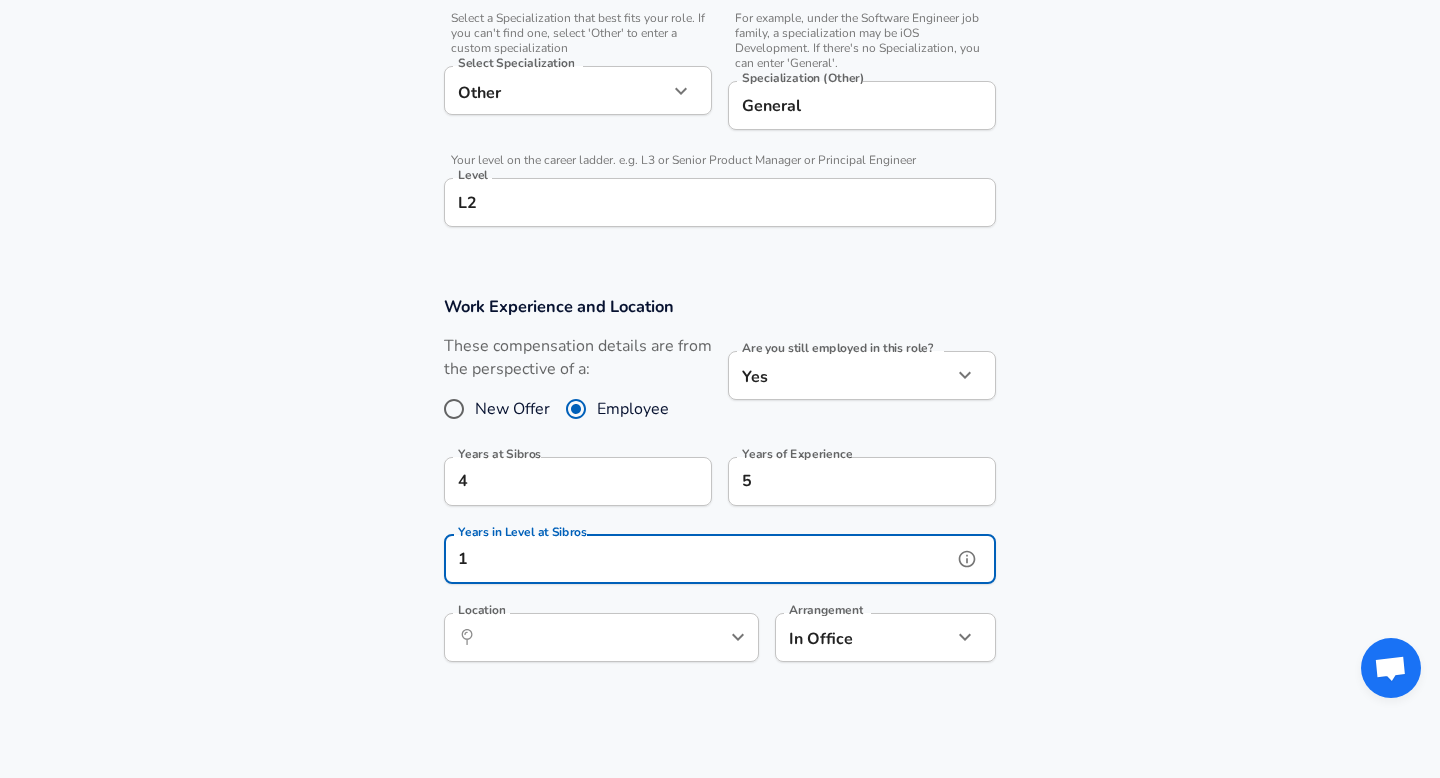 click on "​ Location" at bounding box center (601, 637) 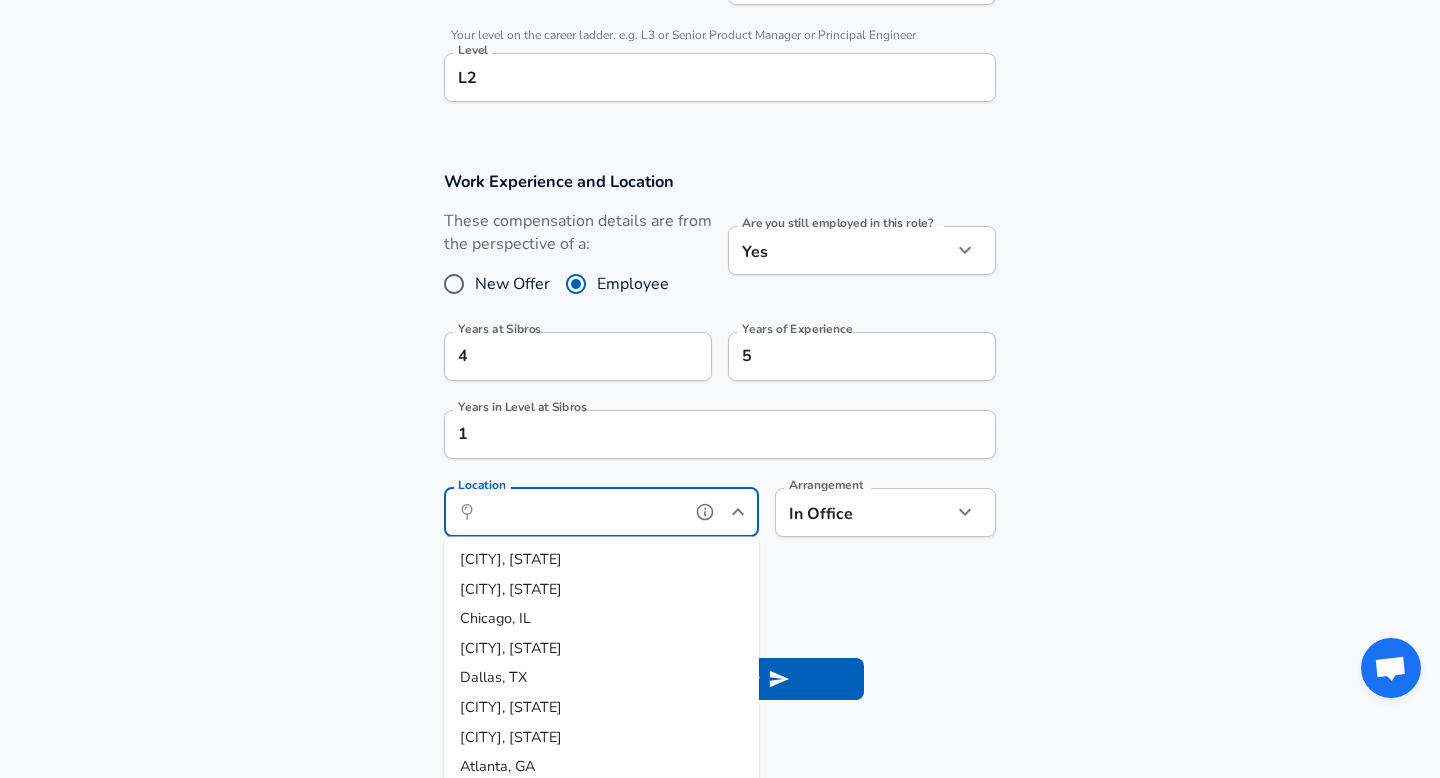 scroll, scrollTop: 893, scrollLeft: 0, axis: vertical 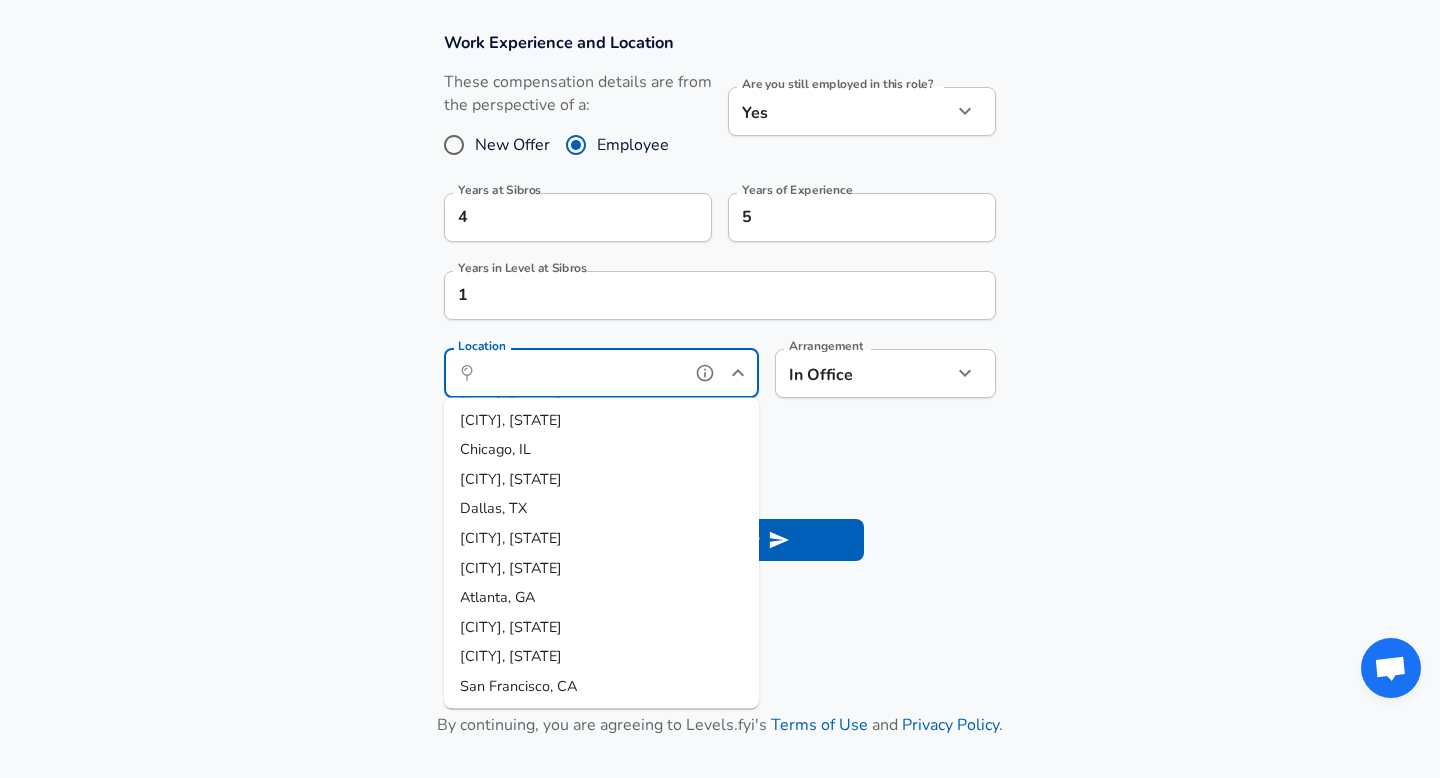 click on "San Francisco, CA" at bounding box center [601, 687] 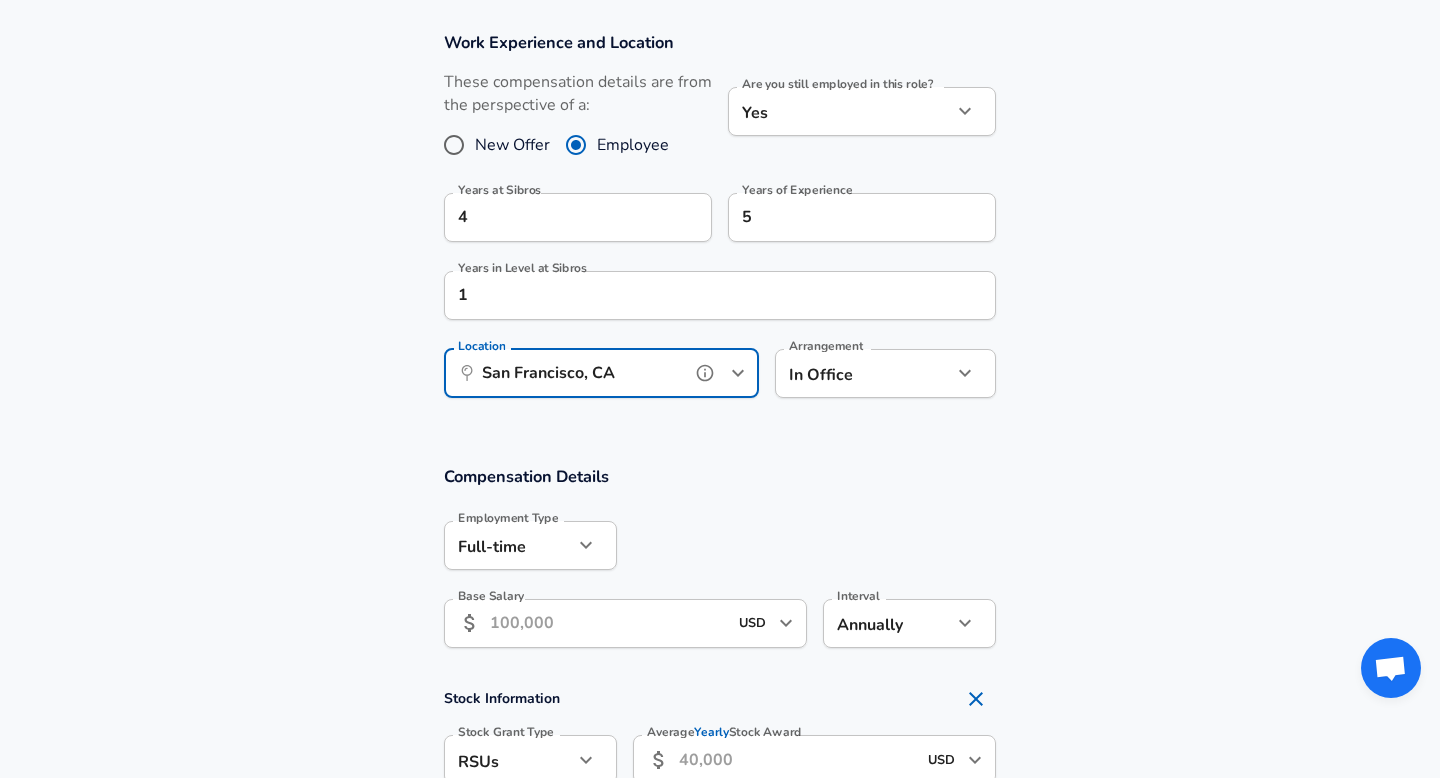 scroll, scrollTop: 1148, scrollLeft: 0, axis: vertical 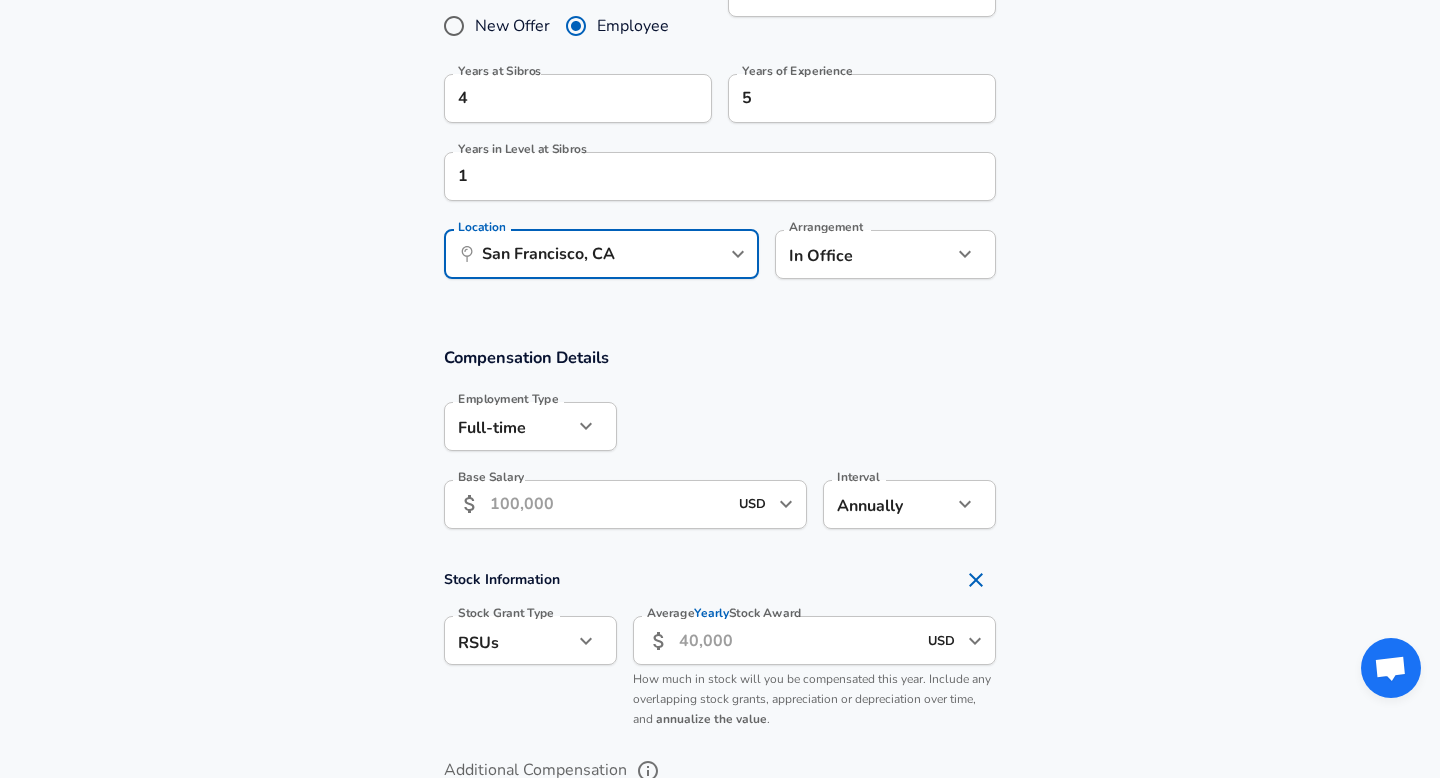 click on "Base Salary" at bounding box center (608, 504) 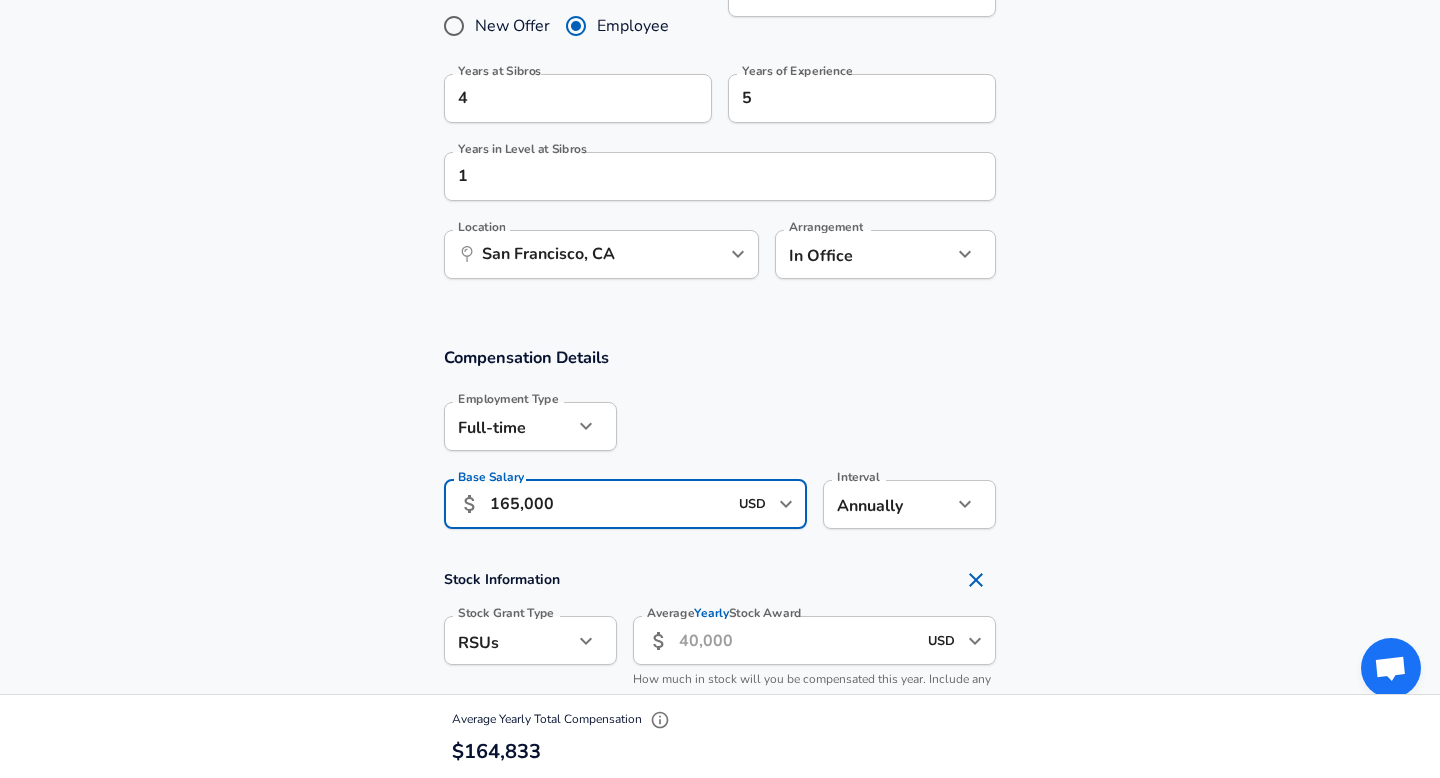 scroll, scrollTop: 1205, scrollLeft: 0, axis: vertical 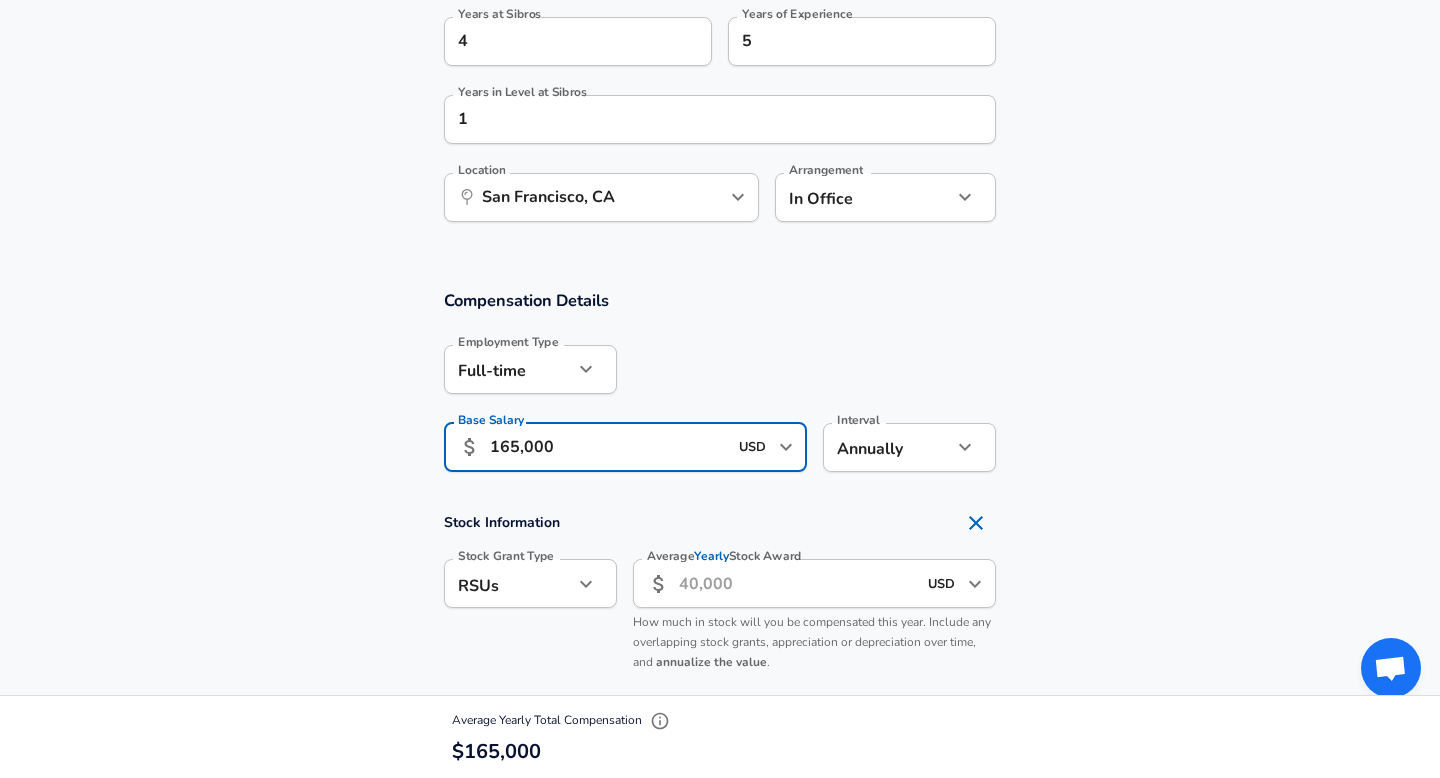 type on "165,000" 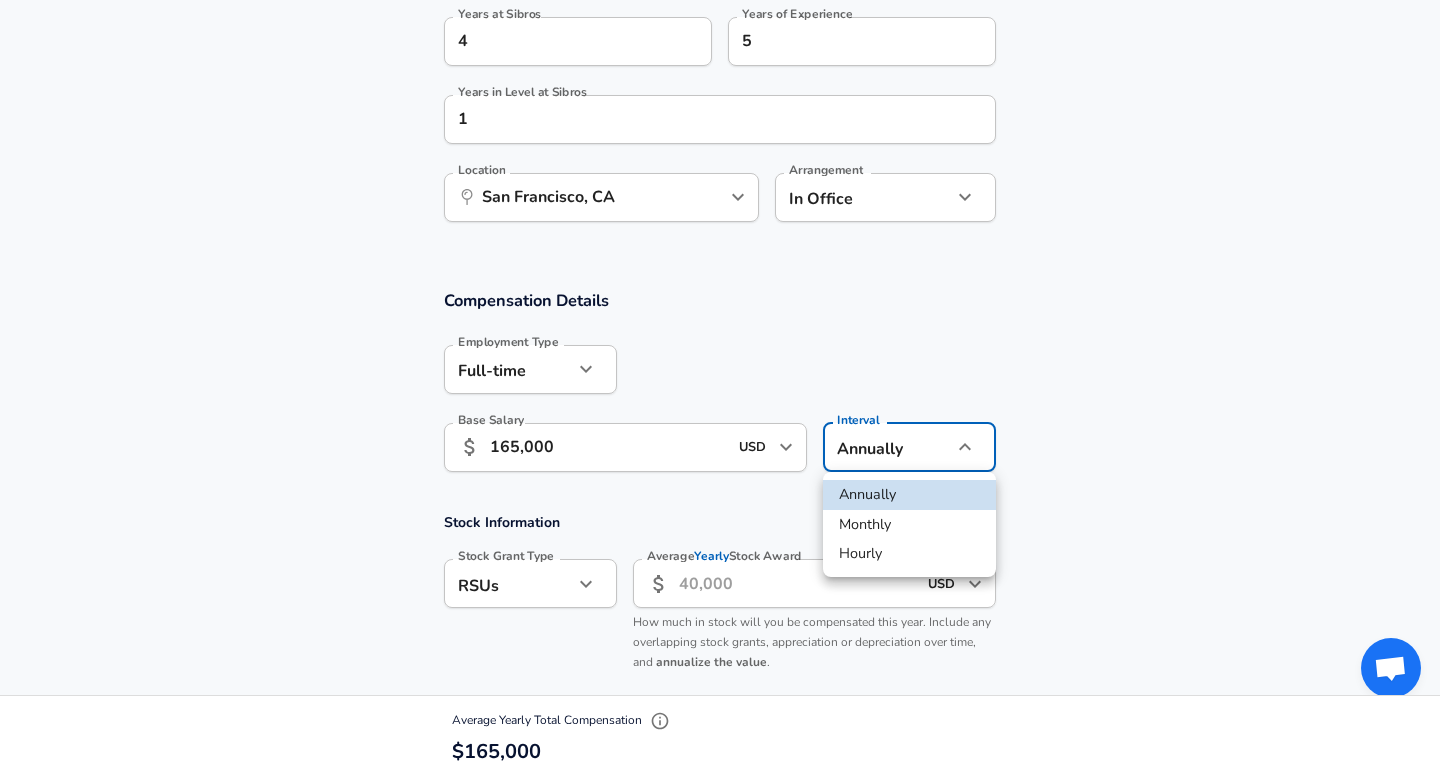 click on "Restart Add Your Salary Upload your offer letter   to verify your submission Enhance Privacy and Anonymity Yes Automatically hides specific fields until there are enough submissions to safely display the full details.   More Details Based on your submission and the data points that we have already collected, we will automatically hide and anonymize specific fields if there aren't enough data points to remain sufficiently anonymous. Company & Title Information   Enter the company you received your offer from Company Sibros Company   Select the title that closest resembles your official title. This should be similar to the title that was present on your offer letter. Title Software Engineer Title Job Family Software Engineer Job Family   Select a Specialization that best fits your role. If you can't find one, select 'Other' to enter a custom specialization Select Specialization Other Other Select Specialization   Specialization (Other) General Specialization (Other)   Level L2 Level Work Experience and Location" at bounding box center [720, -816] 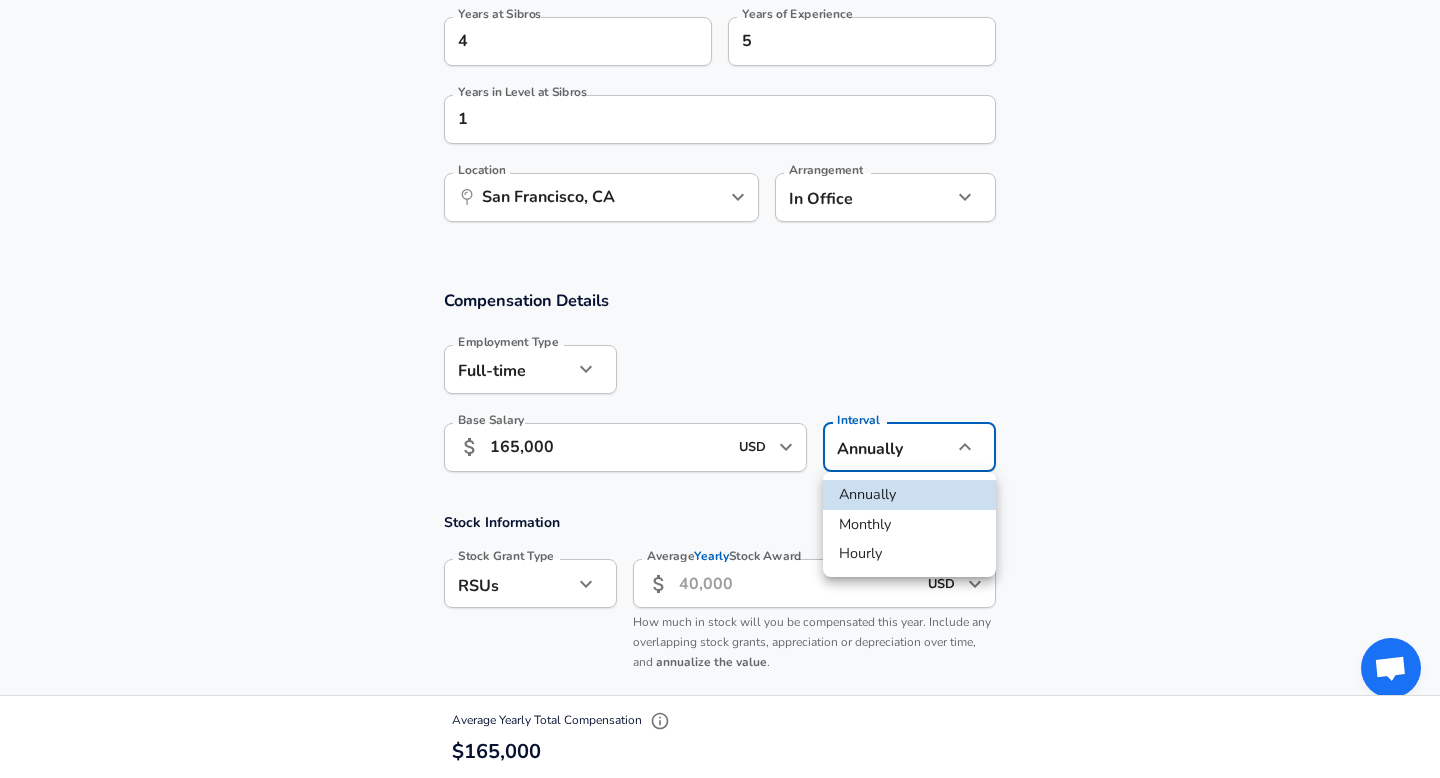 click at bounding box center (720, 389) 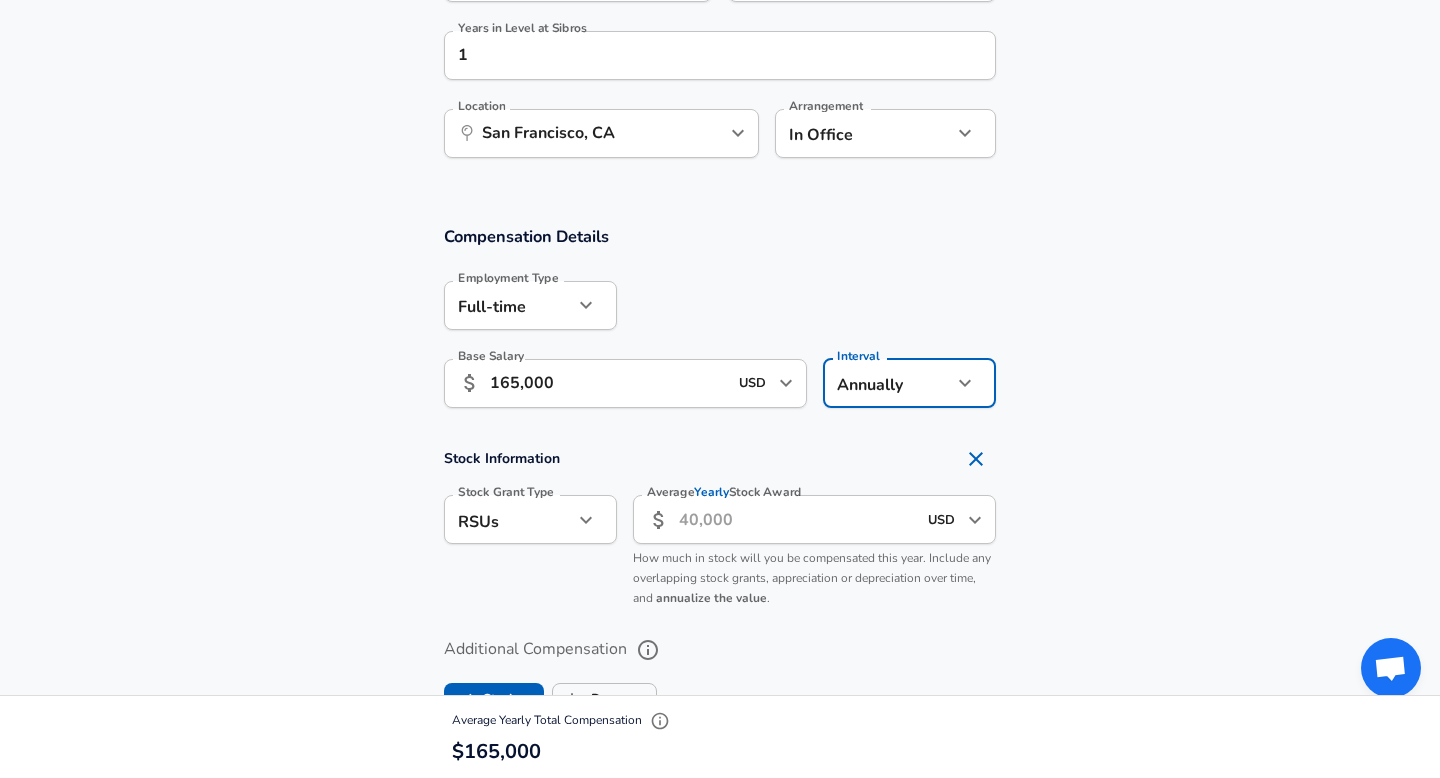 scroll, scrollTop: 1270, scrollLeft: 0, axis: vertical 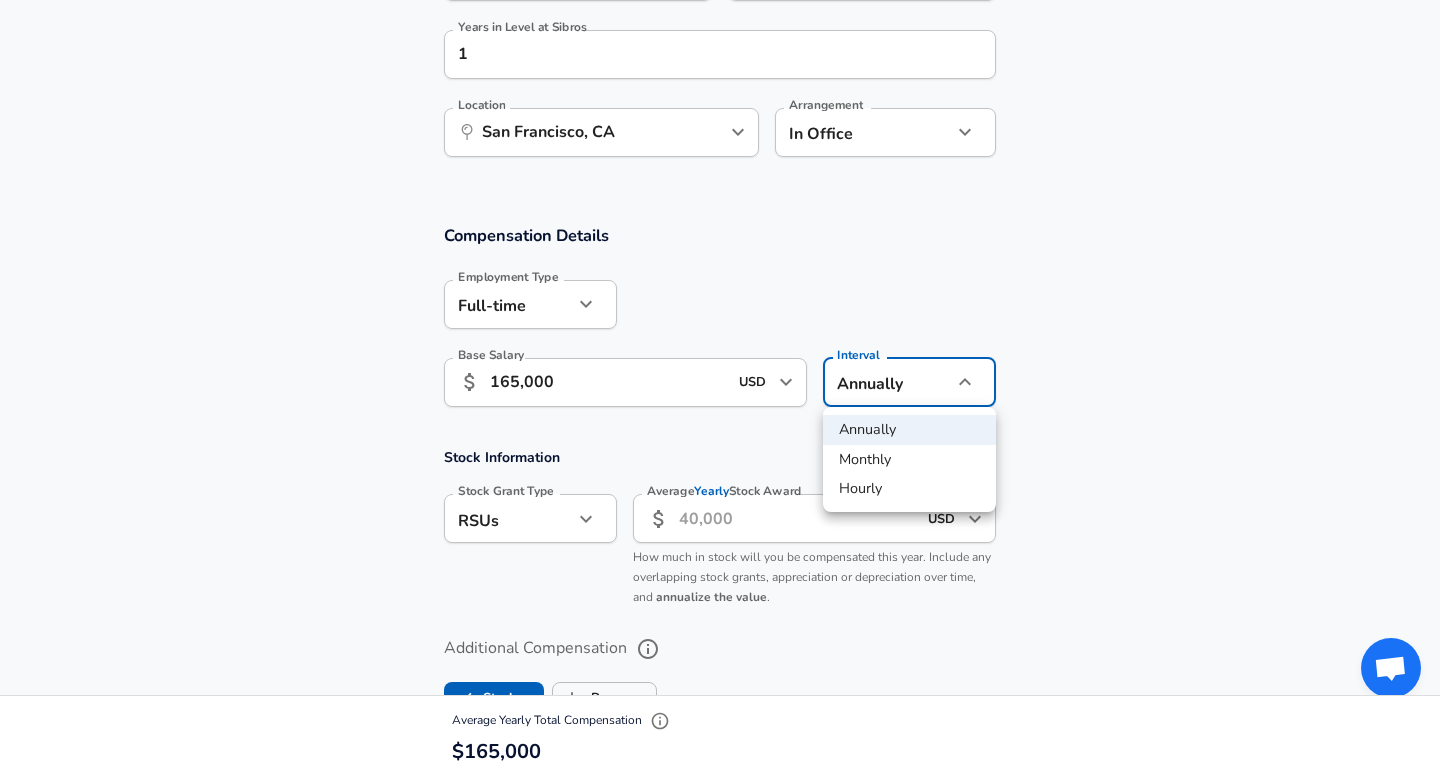 click on "Restart Add Your Salary Upload your offer letter   to verify your submission Enhance Privacy and Anonymity Yes Automatically hides specific fields until there are enough submissions to safely display the full details.   More Details Based on your submission and the data points that we have already collected, we will automatically hide and anonymize specific fields if there aren't enough data points to remain sufficiently anonymous. Company & Title Information   Enter the company you received your offer from Company Sibros Company   Select the title that closest resembles your official title. This should be similar to the title that was present on your offer letter. Title Software Engineer Title Job Family Software Engineer Job Family   Select a Specialization that best fits your role. If you can't find one, select 'Other' to enter a custom specialization Select Specialization Other Other Select Specialization   Specialization (Other) General Specialization (Other)   Level L2 Level Work Experience and Location" at bounding box center (720, -881) 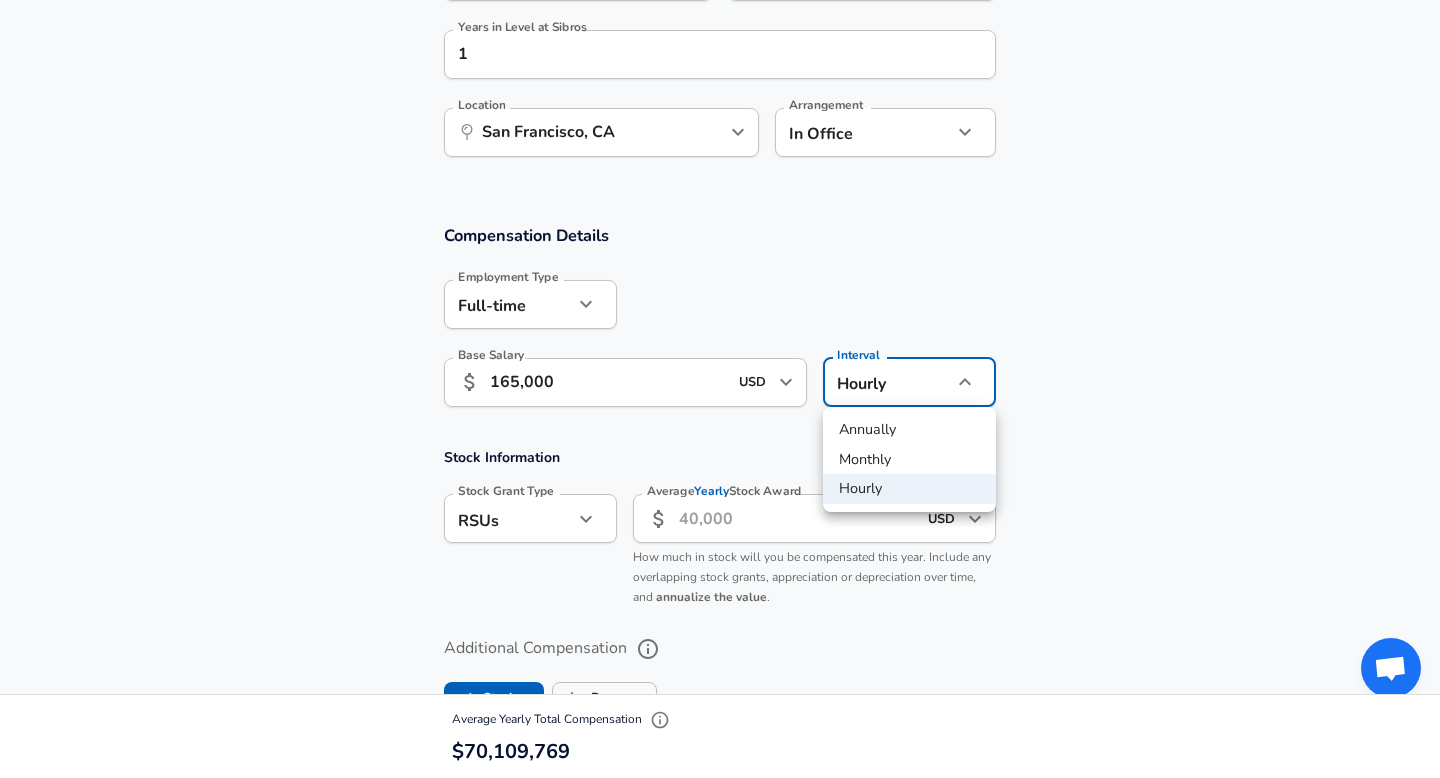 click on "Restart Add Your Salary Upload your offer letter   to verify your submission Enhance Privacy and Anonymity Yes Automatically hides specific fields until there are enough submissions to safely display the full details.   More Details Based on your submission and the data points that we have already collected, we will automatically hide and anonymize specific fields if there aren't enough data points to remain sufficiently anonymous. Company & Title Information   Enter the company you received your offer from Company Sibros Company   Select the title that closest resembles your official title. This should be similar to the title that was present on your offer letter. Title Software Engineer Title Job Family Software Engineer Job Family   Select a Specialization that best fits your role. If you can't find one, select 'Other' to enter a custom specialization Select Specialization Other Other Select Specialization   Specialization (Other) General Specialization (Other)   Level L2 Level Work Experience and Location" at bounding box center (720, -881) 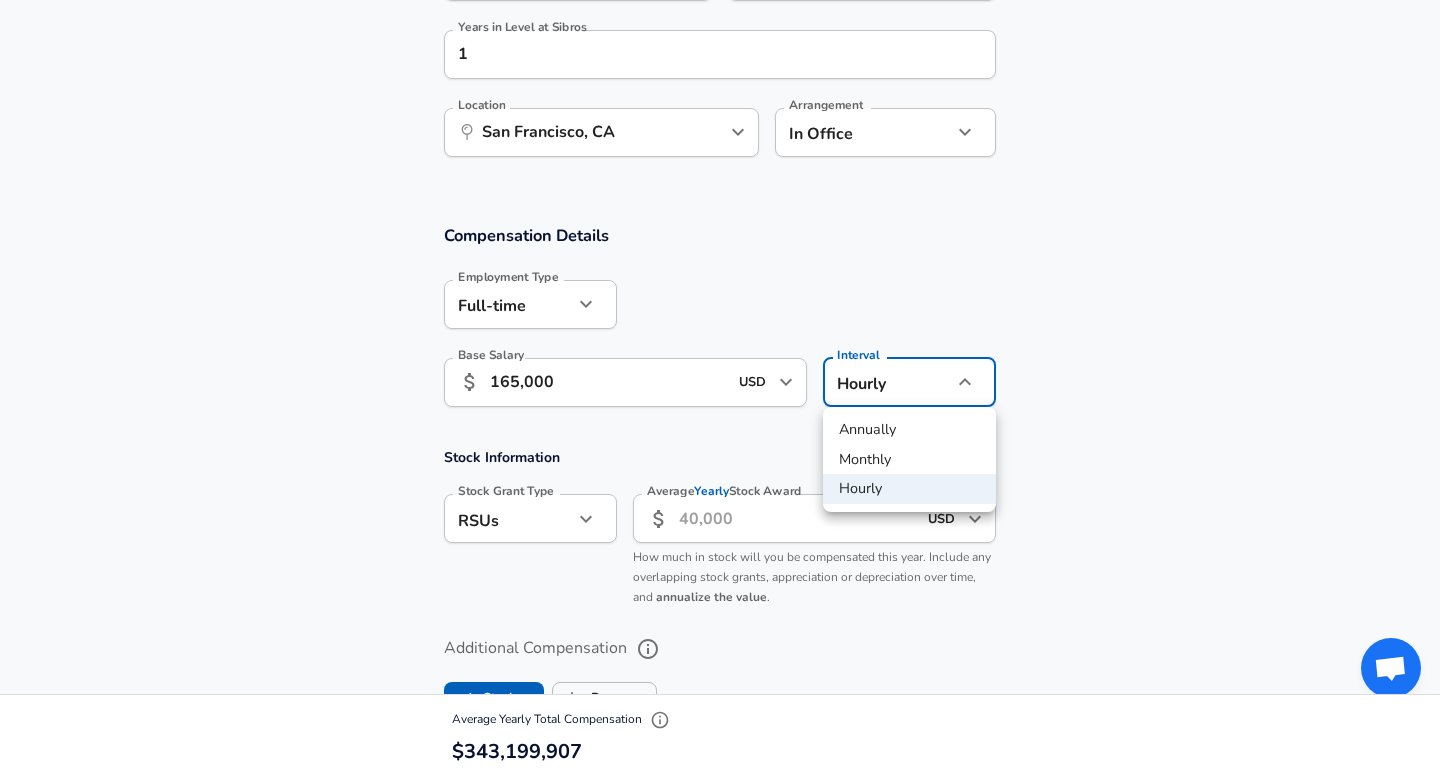 click on "Annually" at bounding box center [909, 430] 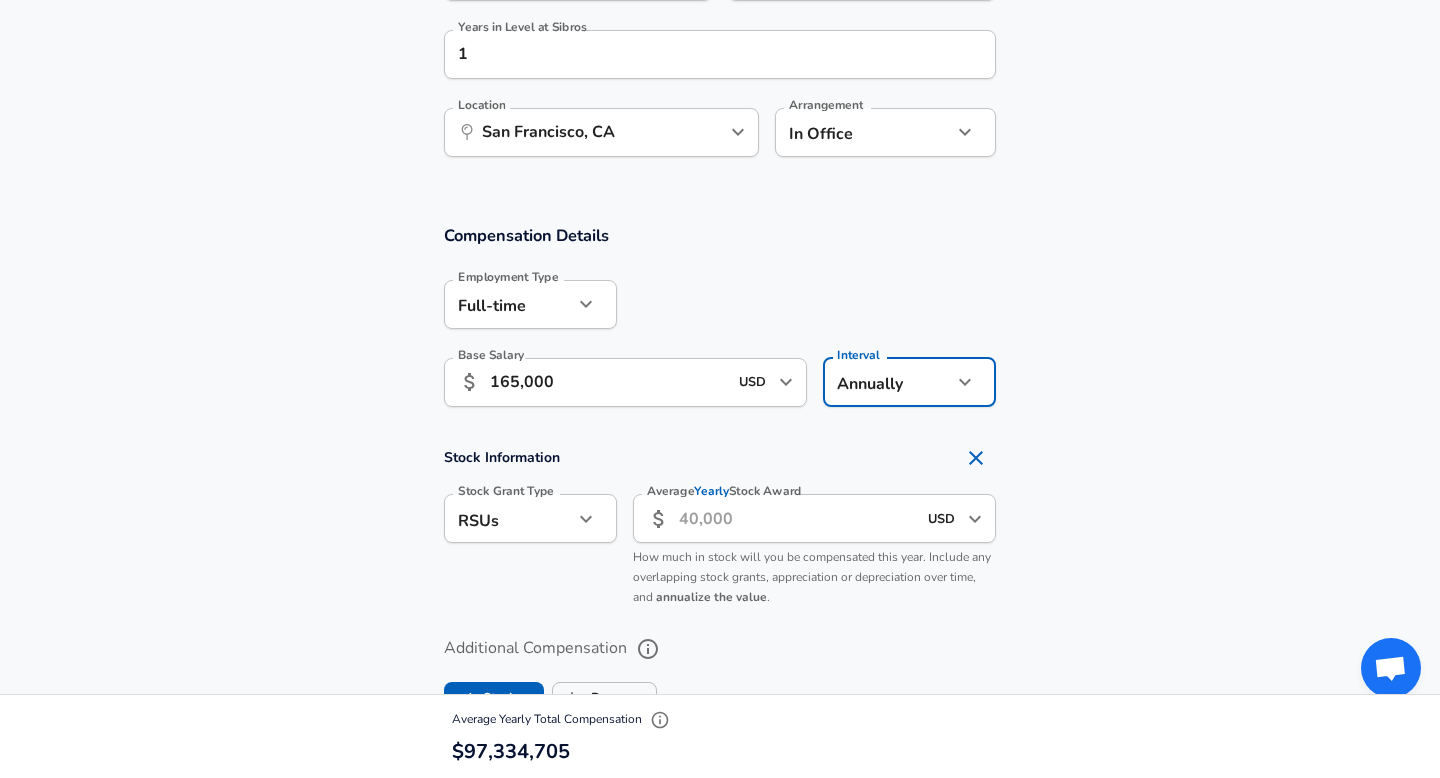 click on "Restart Add Your Salary Upload your offer letter   to verify your submission Enhance Privacy and Anonymity Yes Automatically hides specific fields until there are enough submissions to safely display the full details.   More Details Based on your submission and the data points that we have already collected, we will automatically hide and anonymize specific fields if there aren't enough data points to remain sufficiently anonymous. Company & Title Information   Enter the company you received your offer from Company Sibros Company   Select the title that closest resembles your official title. This should be similar to the title that was present on your offer letter. Title Software Engineer Title Job Family Software Engineer Job Family   Select a Specialization that best fits your role. If you can't find one, select 'Other' to enter a custom specialization Select Specialization Other Other Select Specialization   Specialization (Other) General Specialization (Other)   Level L2 Level Work Experience and Location" at bounding box center (720, -881) 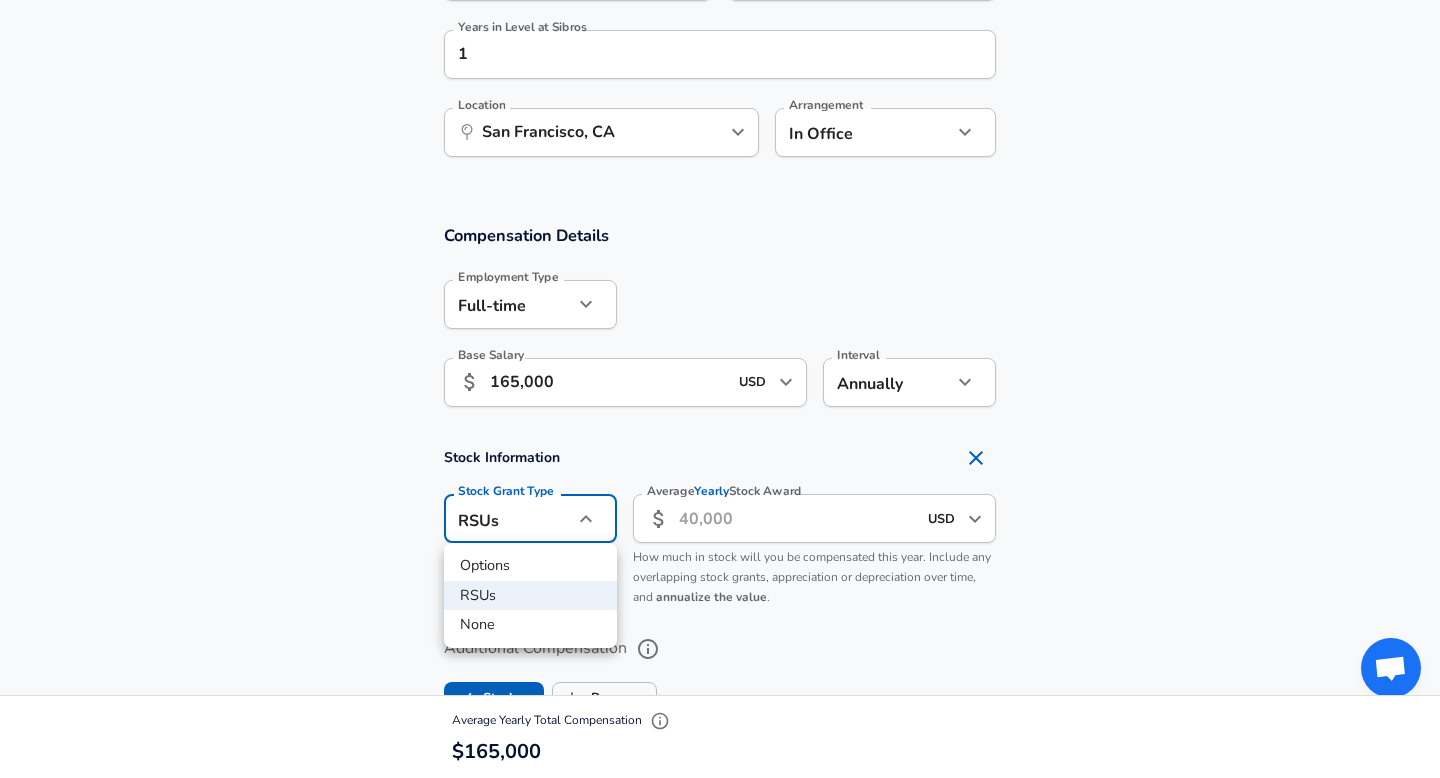 click at bounding box center [720, 389] 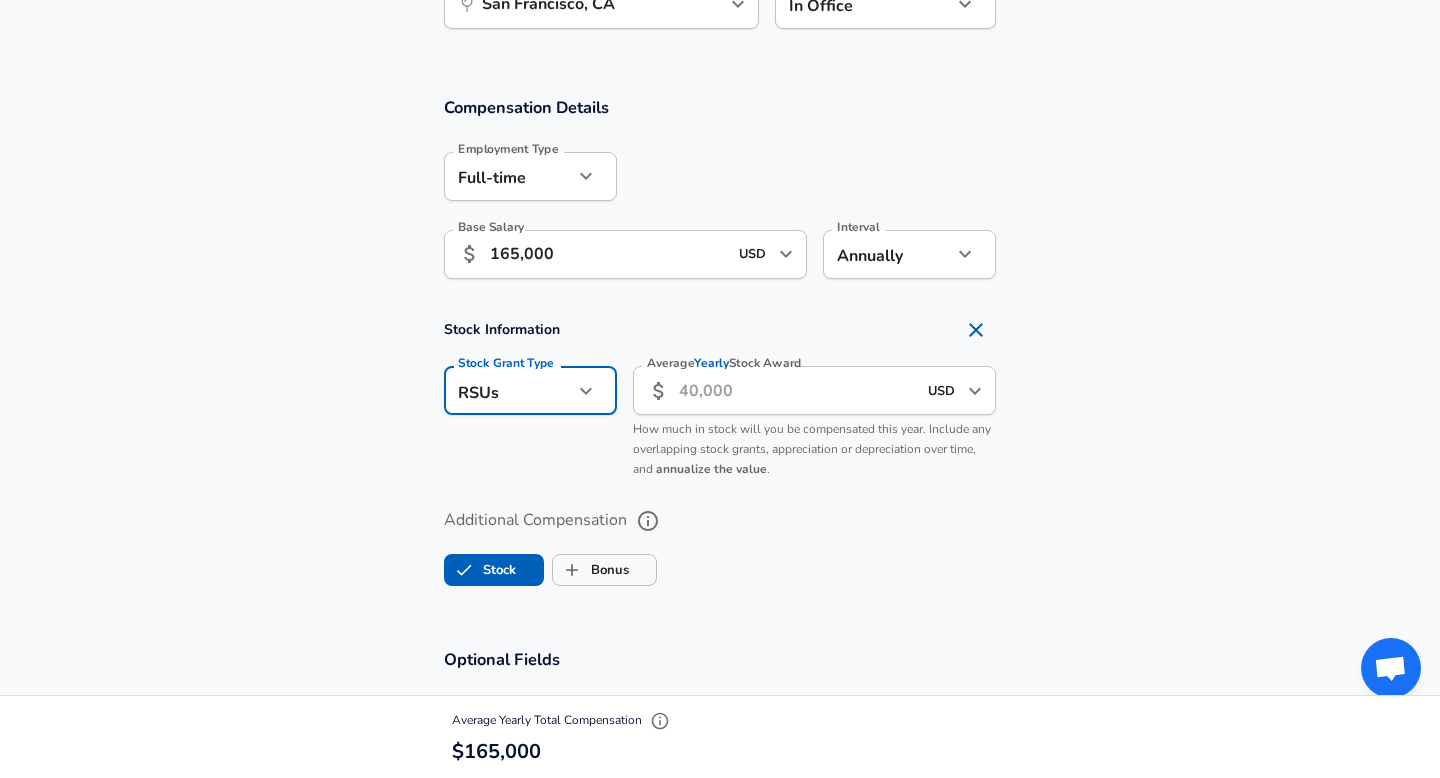 scroll, scrollTop: 1399, scrollLeft: 0, axis: vertical 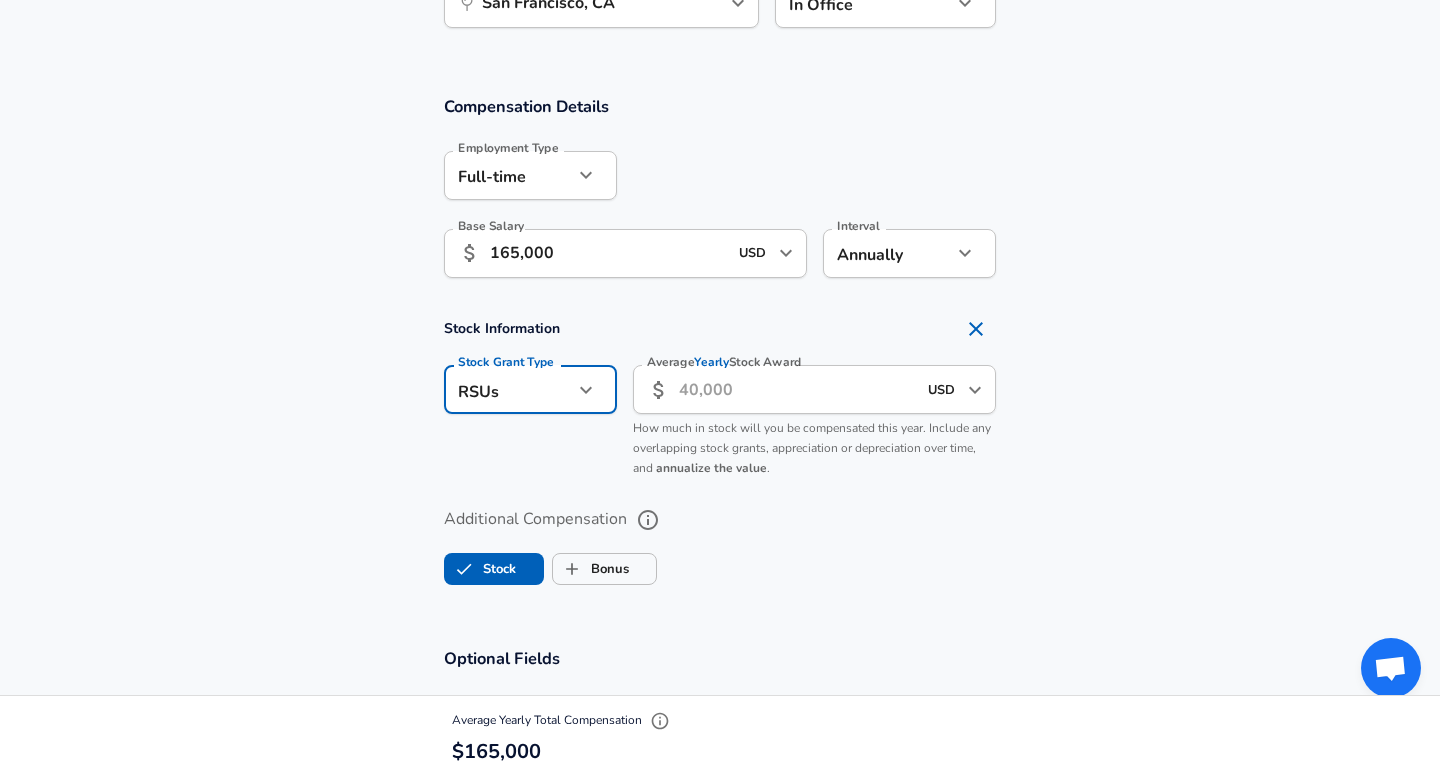 click on "Restart Add Your Salary Upload your offer letter   to verify your submission Enhance Privacy and Anonymity Yes Automatically hides specific fields until there are enough submissions to safely display the full details.   More Details Based on your submission and the data points that we have already collected, we will automatically hide and anonymize specific fields if there aren't enough data points to remain sufficiently anonymous. Company & Title Information   Enter the company you received your offer from Company Sibros Company   Select the title that closest resembles your official title. This should be similar to the title that was present on your offer letter. Title Software Engineer Title Job Family Software Engineer Job Family   Select a Specialization that best fits your role. If you can't find one, select 'Other' to enter a custom specialization Select Specialization Other Other Select Specialization   Specialization (Other) General Specialization (Other)   Level L2 Level Work Experience and Location" at bounding box center (720, -1010) 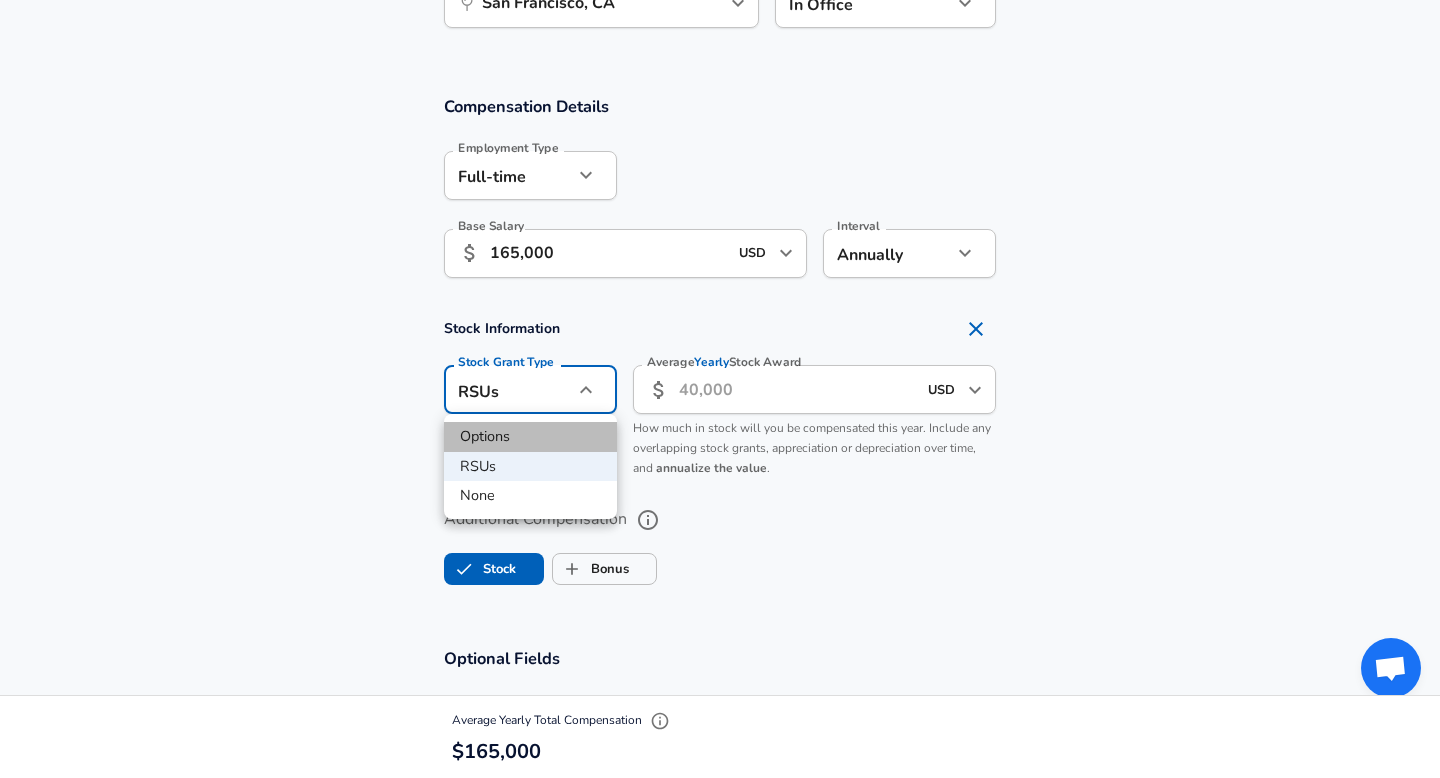 click on "Options" at bounding box center [530, 437] 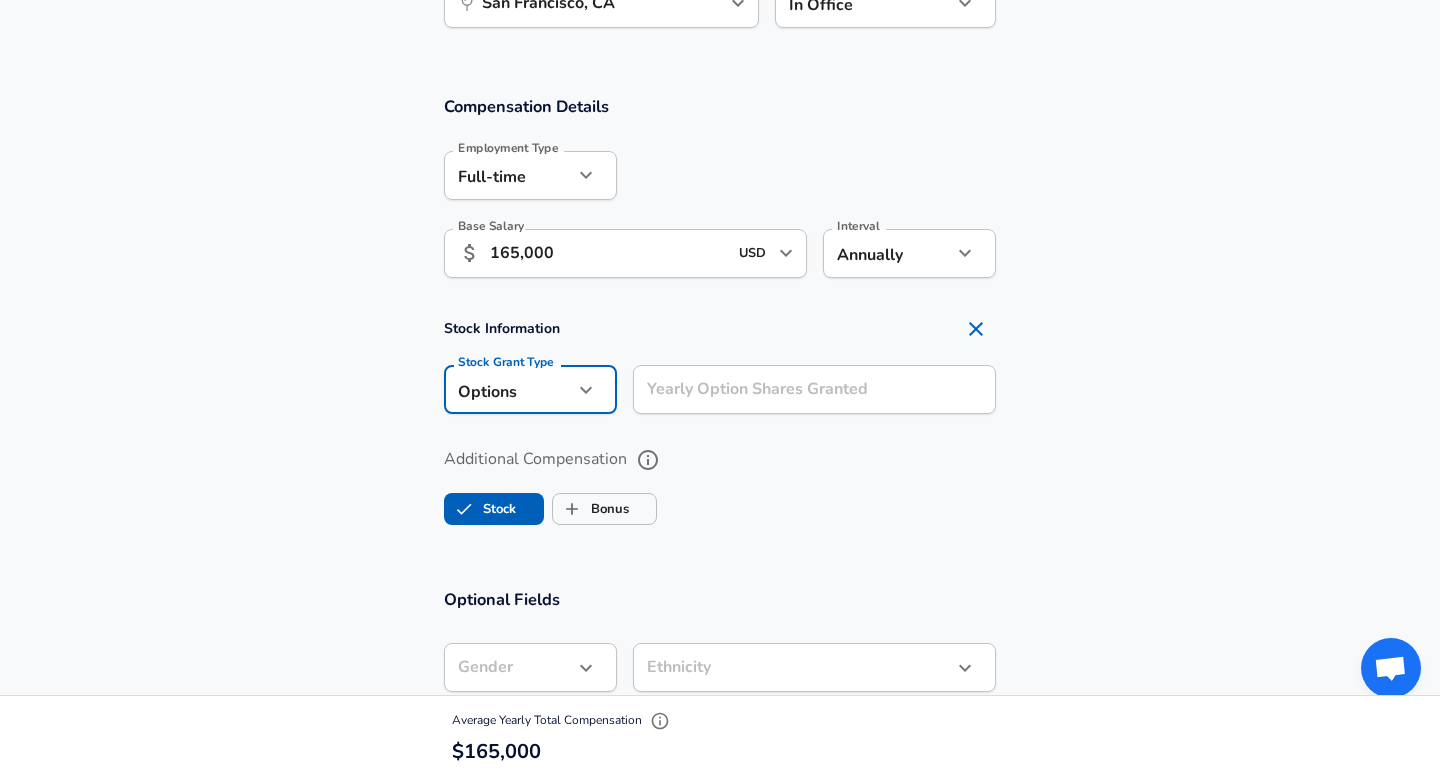 click on "Yearly Option Shares Granted Yearly Option Shares Granted" at bounding box center (814, 392) 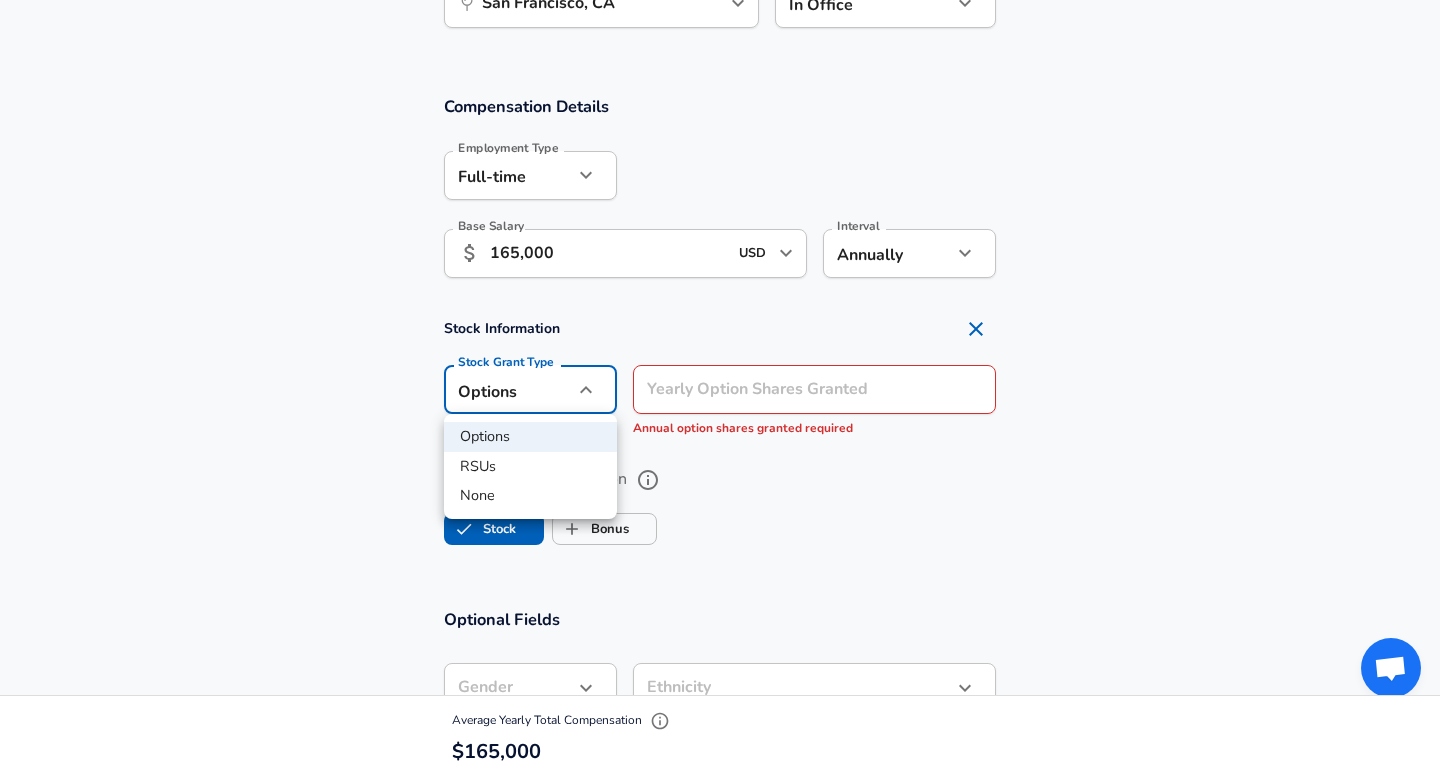 click on "Restart Add Your Salary Upload your offer letter   to verify your submission Enhance Privacy and Anonymity Yes Automatically hides specific fields until there are enough submissions to safely display the full details.   More Details Based on your submission and the data points that we have already collected, we will automatically hide and anonymize specific fields if there aren't enough data points to remain sufficiently anonymous. Company & Title Information   Enter the company you received your offer from Company Sibros Company   Select the title that closest resembles your official title. This should be similar to the title that was present on your offer letter. Title Software Engineer Title Job Family Software Engineer Job Family   Select a Specialization that best fits your role. If you can't find one, select 'Other' to enter a custom specialization Select Specialization Other Other Select Specialization   Specialization (Other) General Specialization (Other)   Level L2 Level Work Experience and Location" at bounding box center [720, -1010] 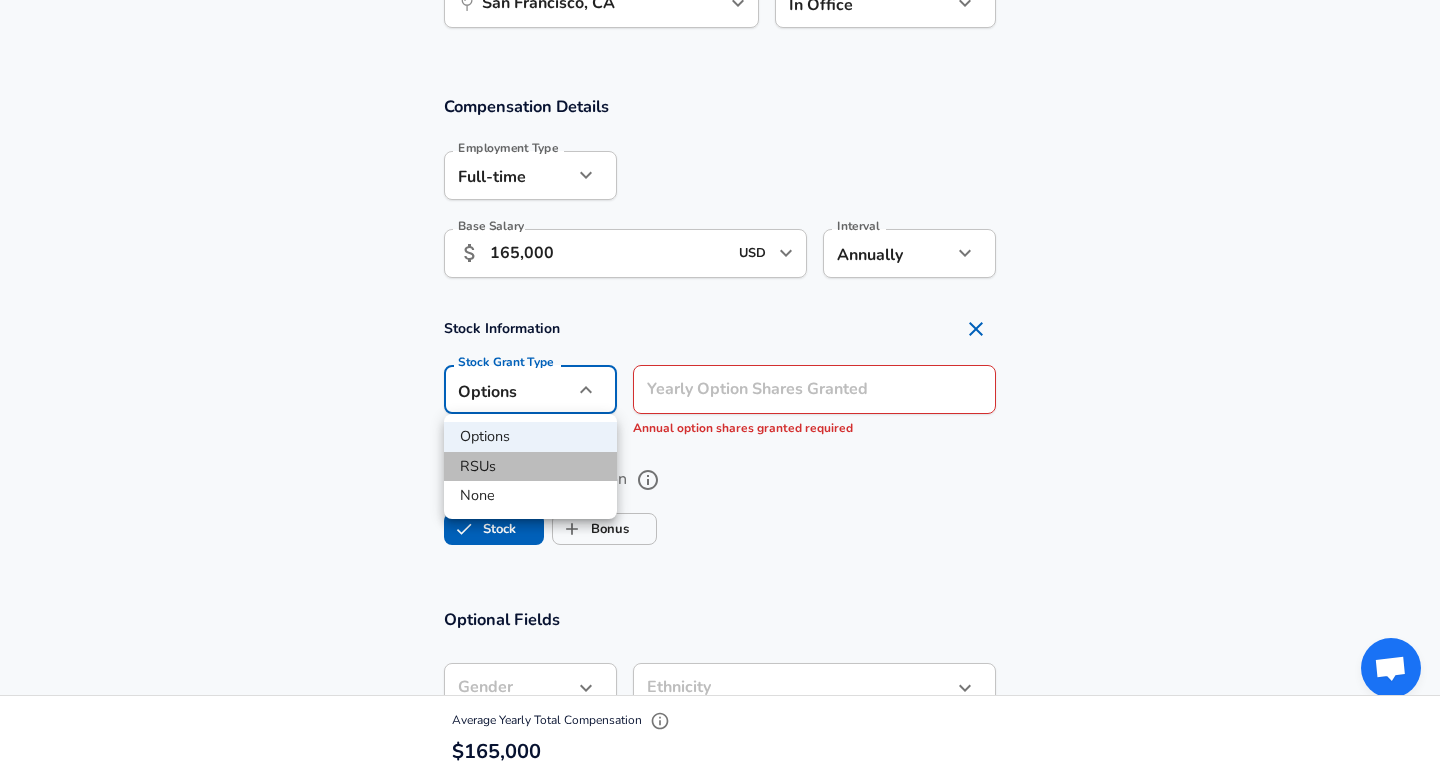 click on "RSUs" at bounding box center (530, 467) 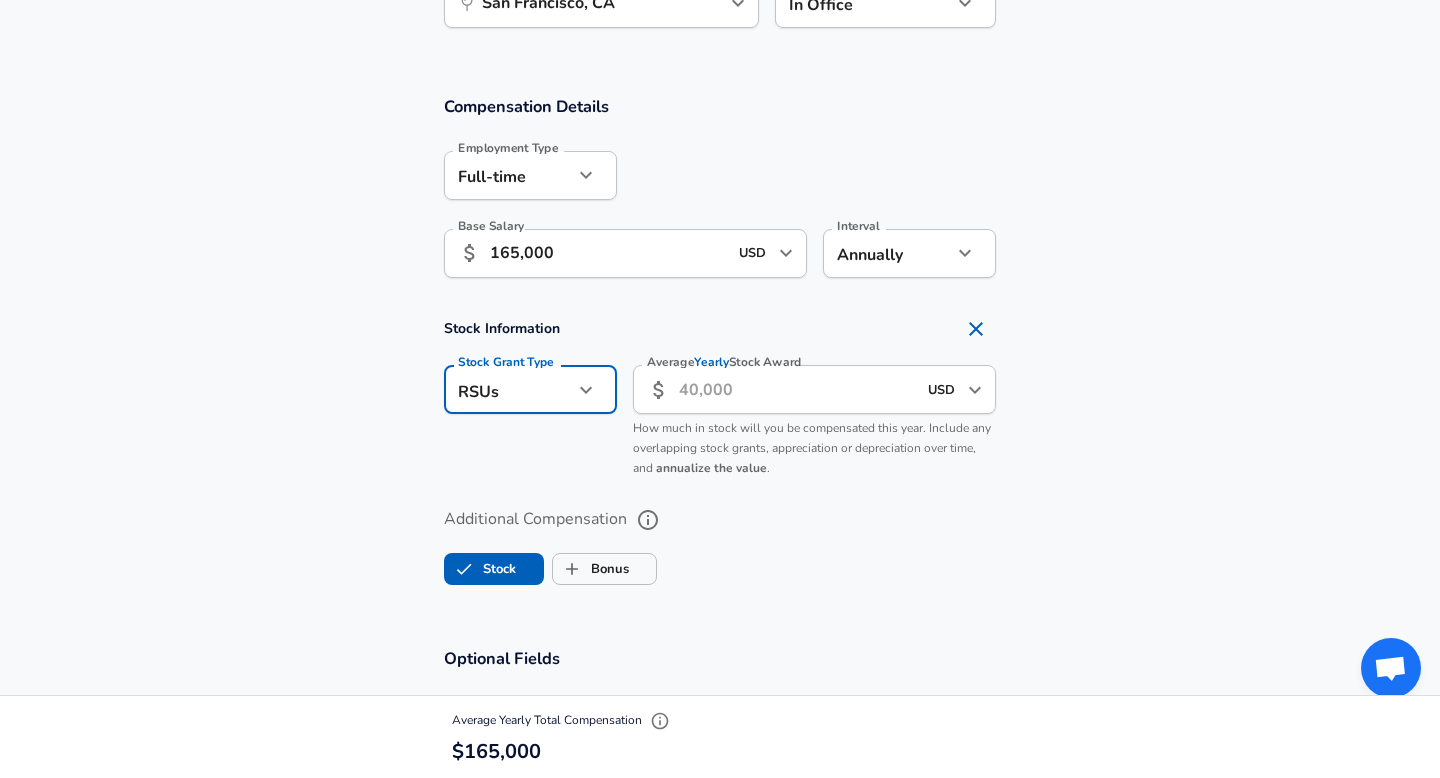 click 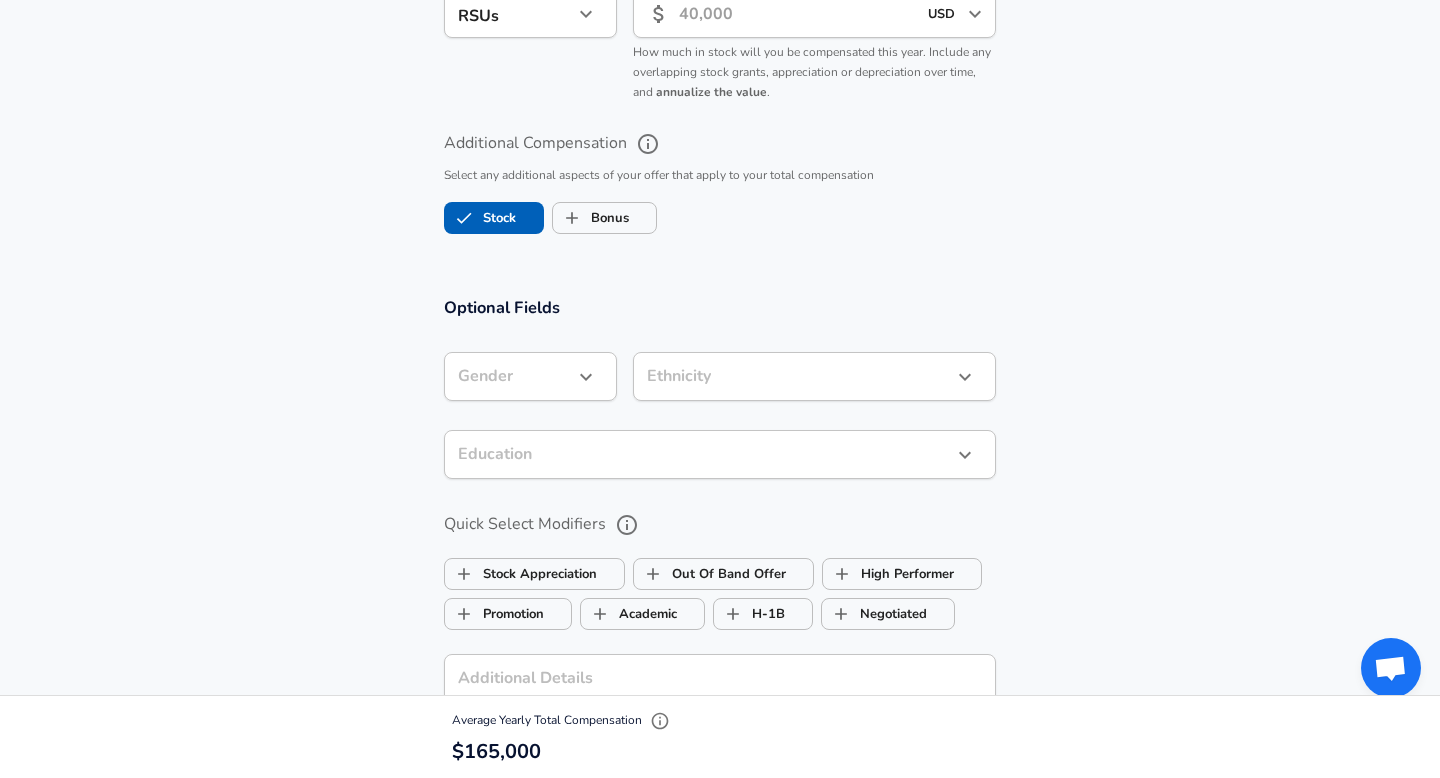 scroll, scrollTop: 1877, scrollLeft: 0, axis: vertical 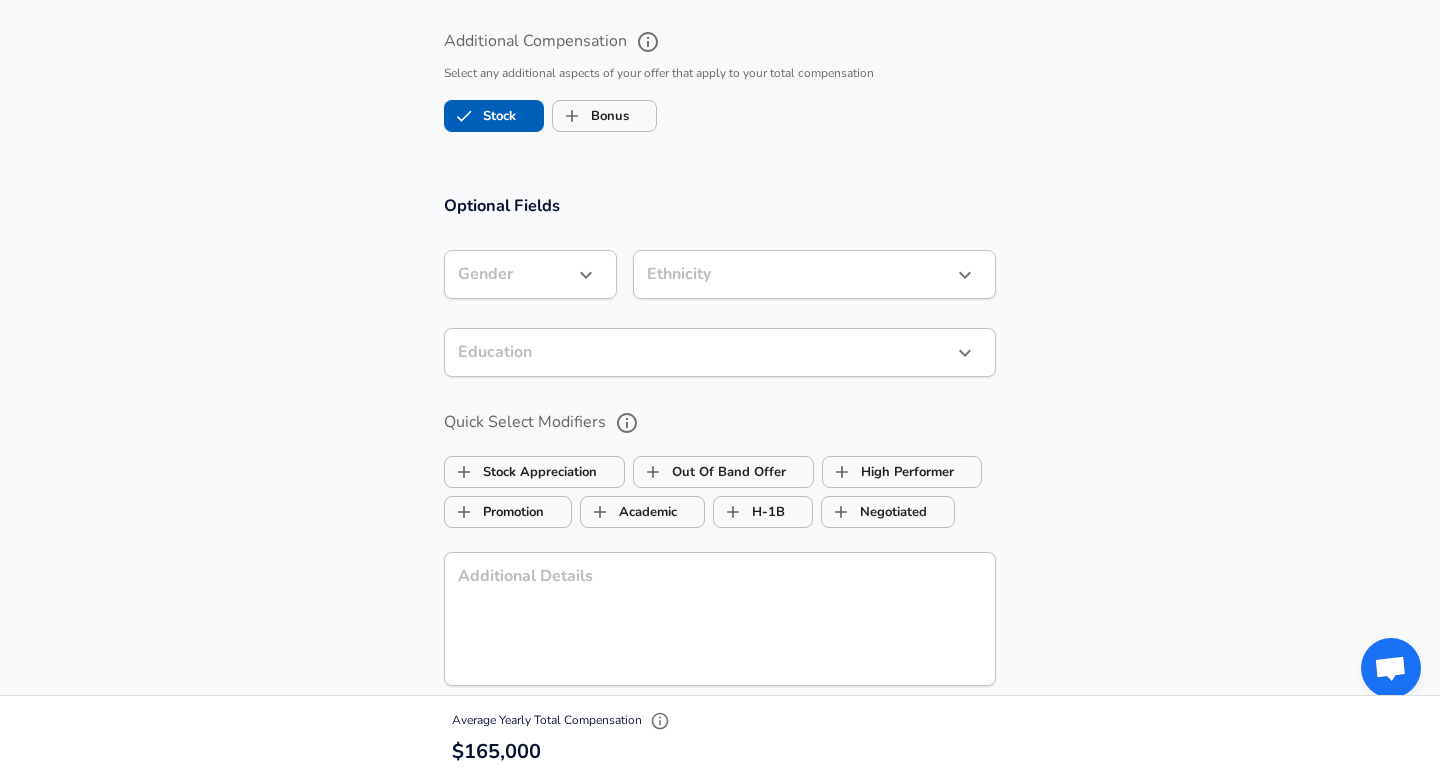 click on "Restart Add Your Salary Upload your offer letter   to verify your submission Enhance Privacy and Anonymity Yes Automatically hides specific fields until there are enough submissions to safely display the full details.   More Details Based on your submission and the data points that we have already collected, we will automatically hide and anonymize specific fields if there aren't enough data points to remain sufficiently anonymous. Company & Title Information   Enter the company you received your offer from Company Sibros Company   Select the title that closest resembles your official title. This should be similar to the title that was present on your offer letter. Title Software Engineer Title Job Family Software Engineer Job Family   Select a Specialization that best fits your role. If you can't find one, select 'Other' to enter a custom specialization Select Specialization Other Other Select Specialization   Specialization (Other) General Specialization (Other)   Level L2 Level Work Experience and Location" at bounding box center [720, -1488] 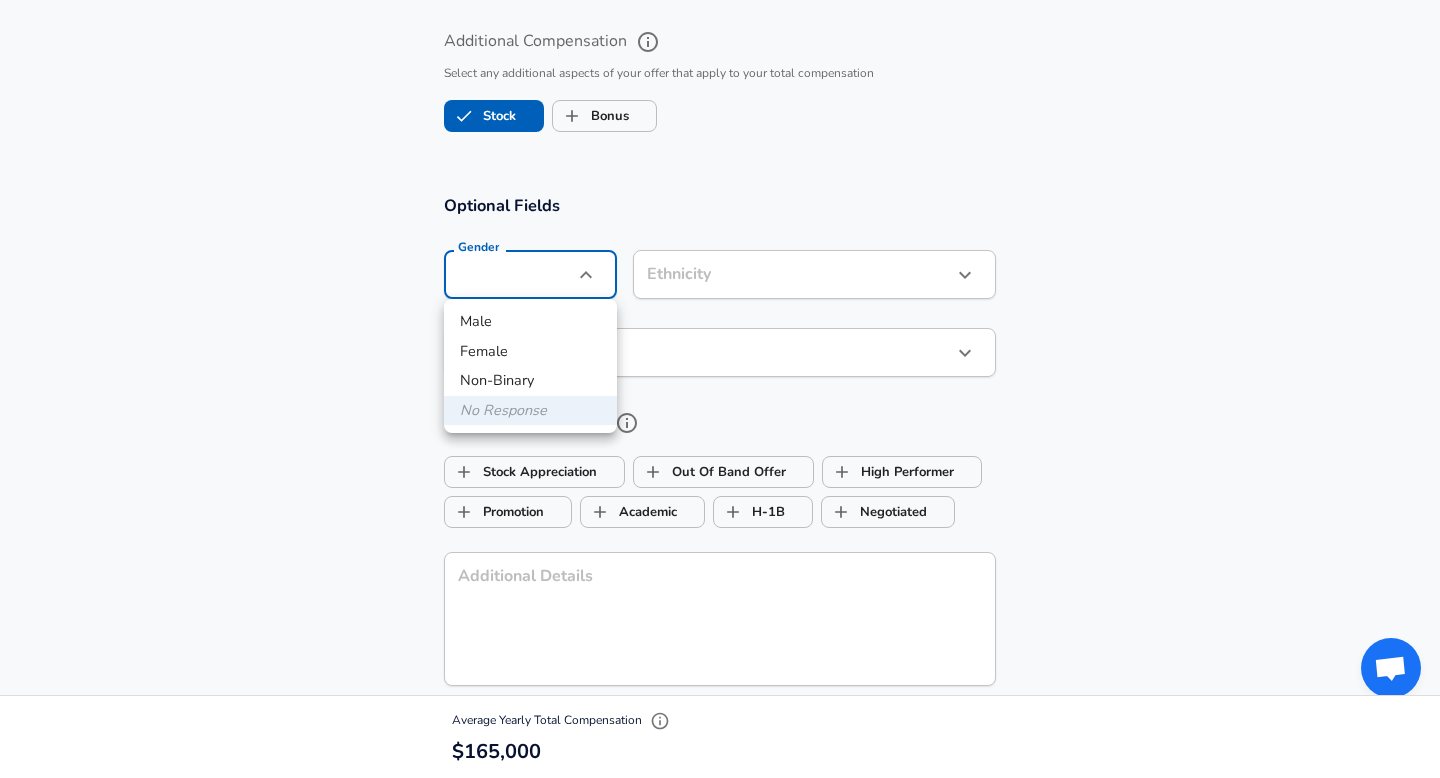 click at bounding box center [720, 389] 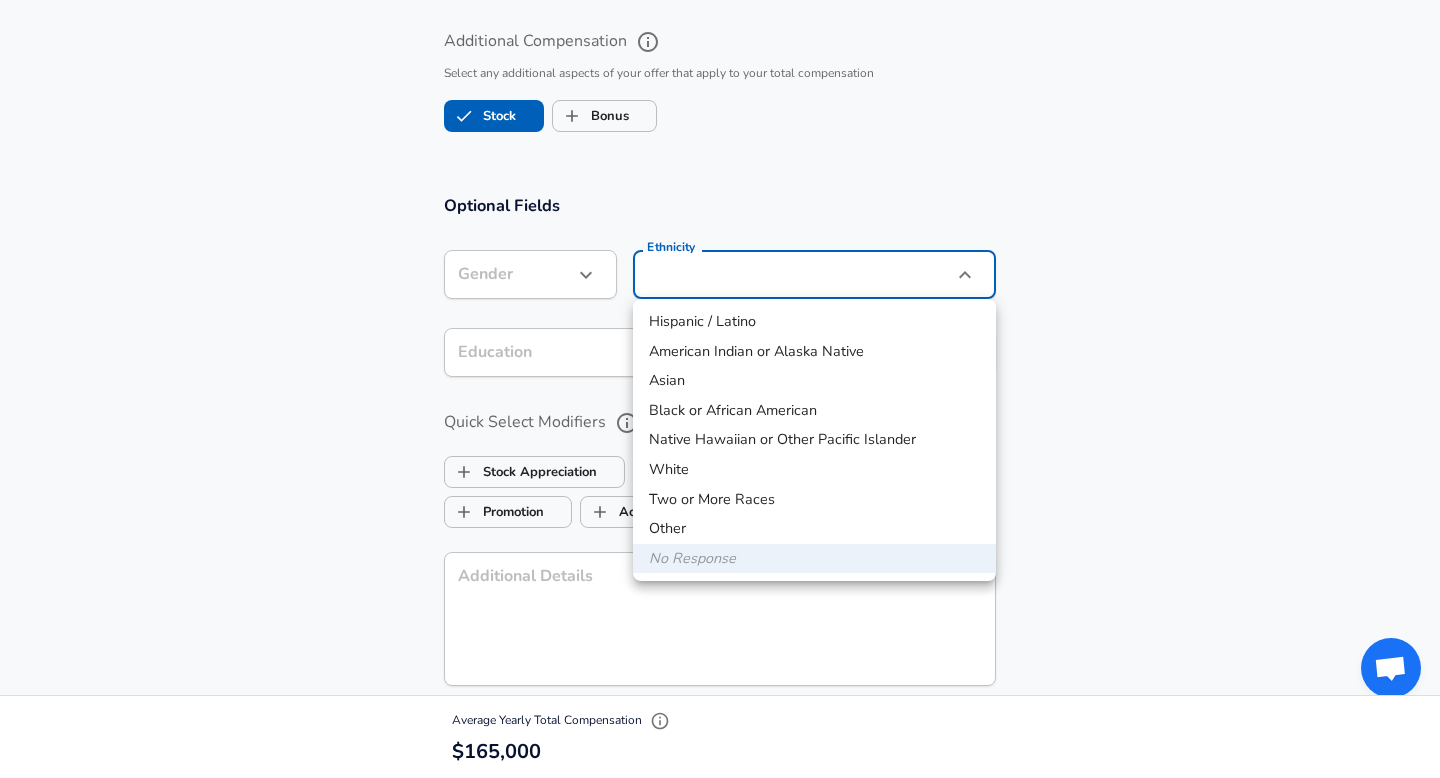 click on "Restart Add Your Salary Upload your offer letter   to verify your submission Enhance Privacy and Anonymity Yes Automatically hides specific fields until there are enough submissions to safely display the full details.   More Details Based on your submission and the data points that we have already collected, we will automatically hide and anonymize specific fields if there aren't enough data points to remain sufficiently anonymous. Company & Title Information   Enter the company you received your offer from Company Sibros Company   Select the title that closest resembles your official title. This should be similar to the title that was present on your offer letter. Title Software Engineer Title Job Family Software Engineer Job Family   Select a Specialization that best fits your role. If you can't find one, select 'Other' to enter a custom specialization Select Specialization Other Other Select Specialization   Specialization (Other) General Specialization (Other)   Level L2 Level Work Experience and Location" at bounding box center (720, -1488) 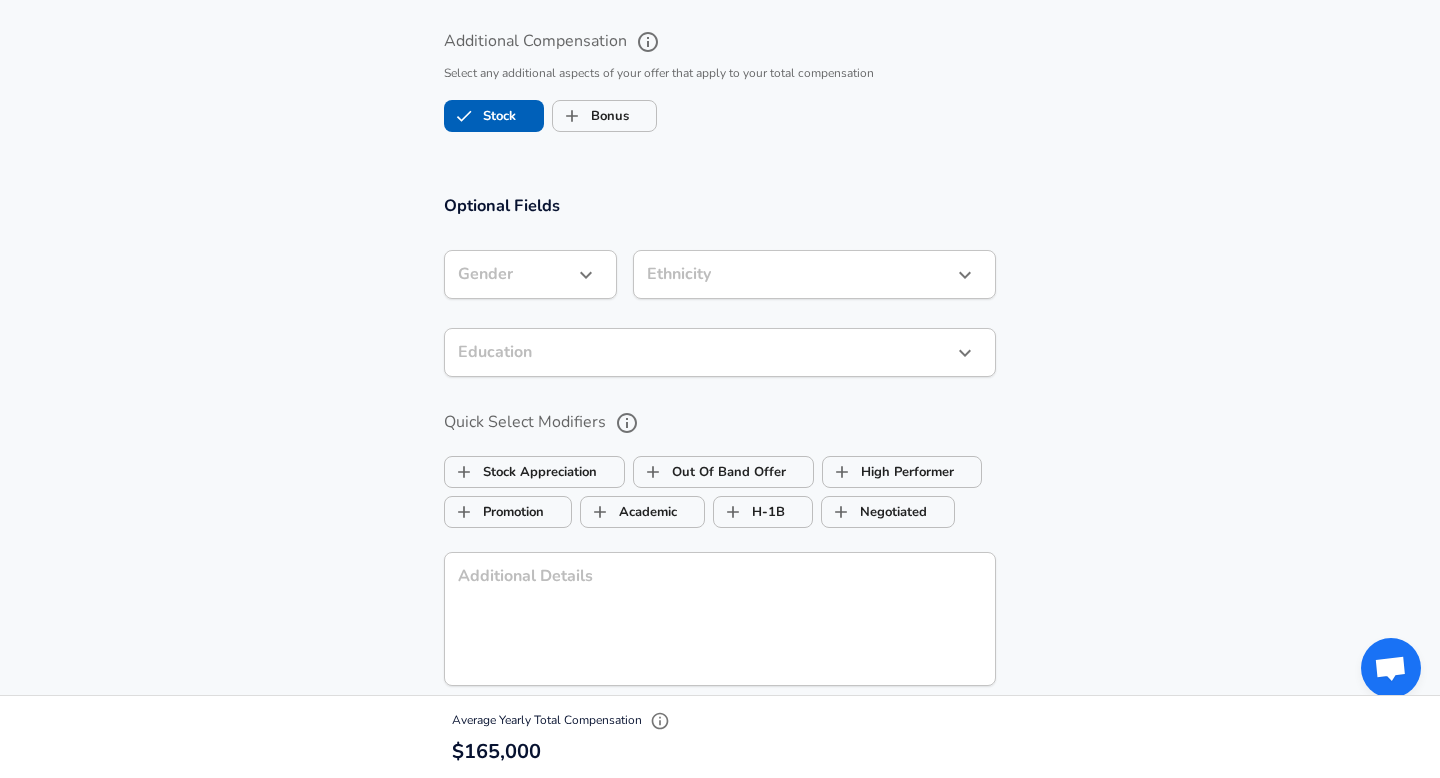 click on "Optional Fields Gender ​ Gender Ethnicity ​ Ethnicity Education ​ Education Quick Select Modifiers   Stock Appreciation Out Of Band Offer High Performer Promotion Academic H-1B Negotiated Additional Details x Additional Details 0 /500 characters Email Address Email Address   Providing an email allows for editing or removal of your submission. We may also reach out if we have any questions. Your email will not be published." at bounding box center (720, 520) 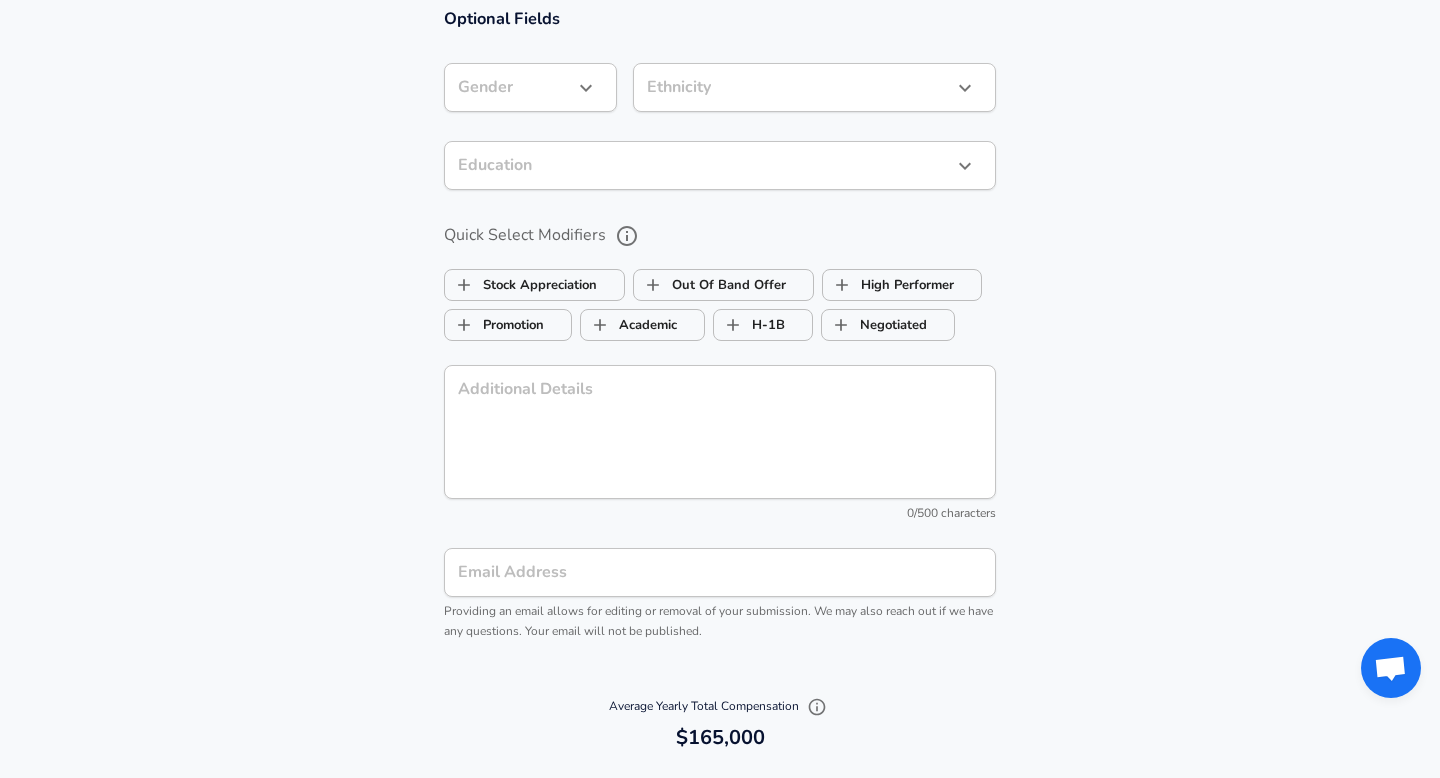 scroll, scrollTop: 2093, scrollLeft: 0, axis: vertical 